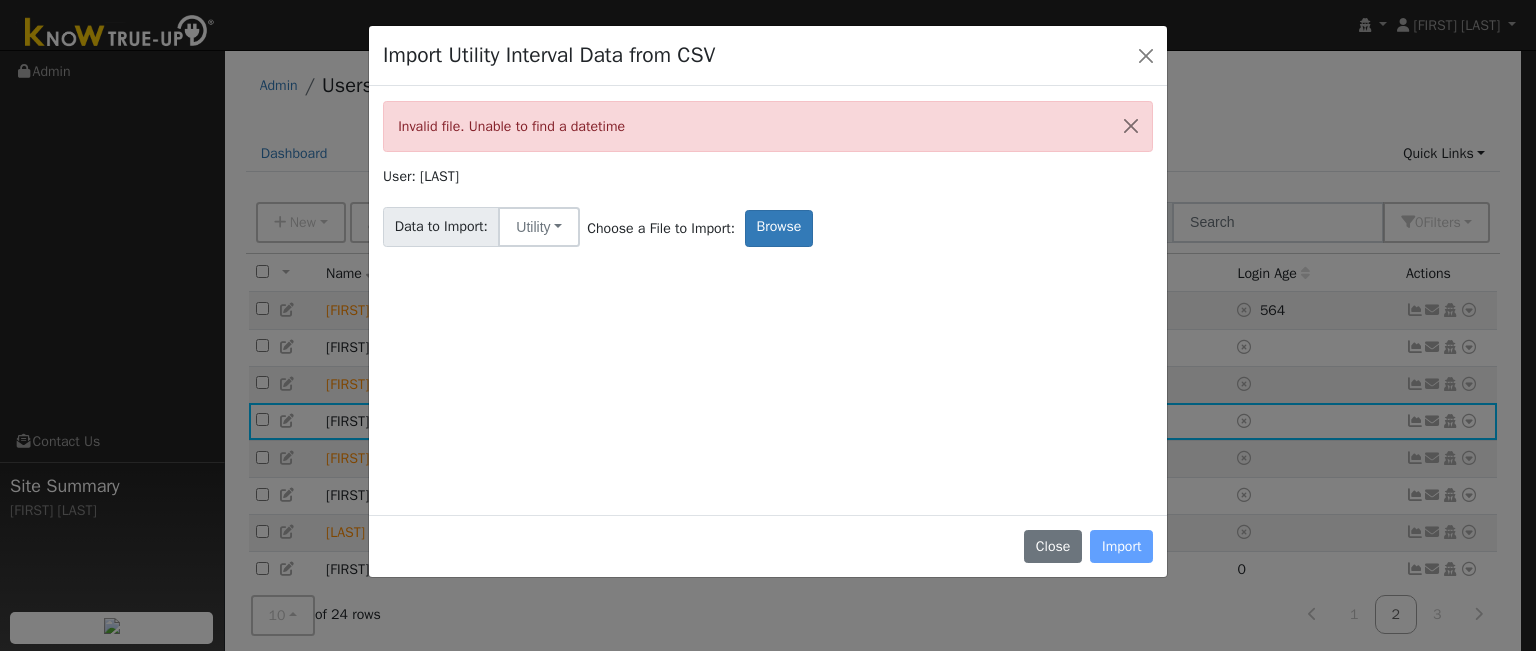 click on "Import Utility Interval Data from CSV  Invalid file. Unable to find a datetime User: [LAST] Data to Import:  Utility Utility Solar Choose a File to Import:  Browse  Close Import" 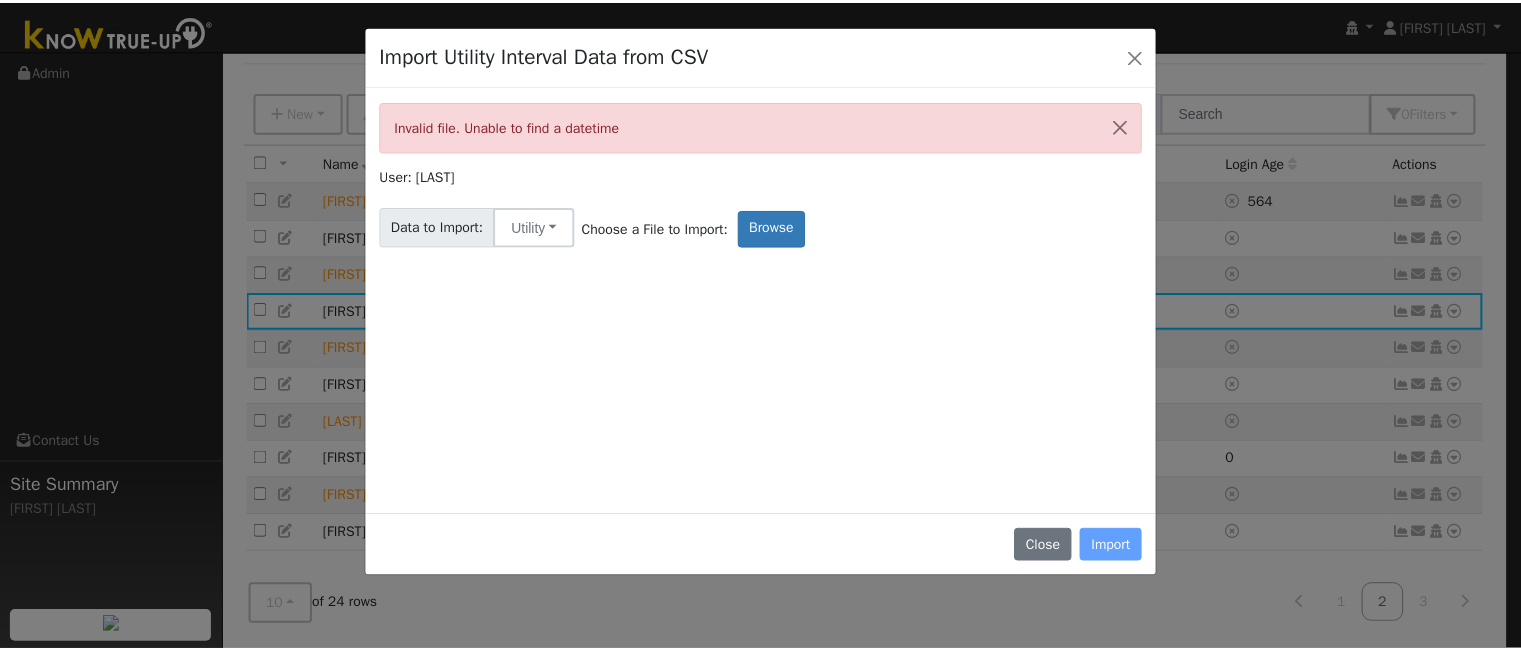 scroll, scrollTop: 116, scrollLeft: 0, axis: vertical 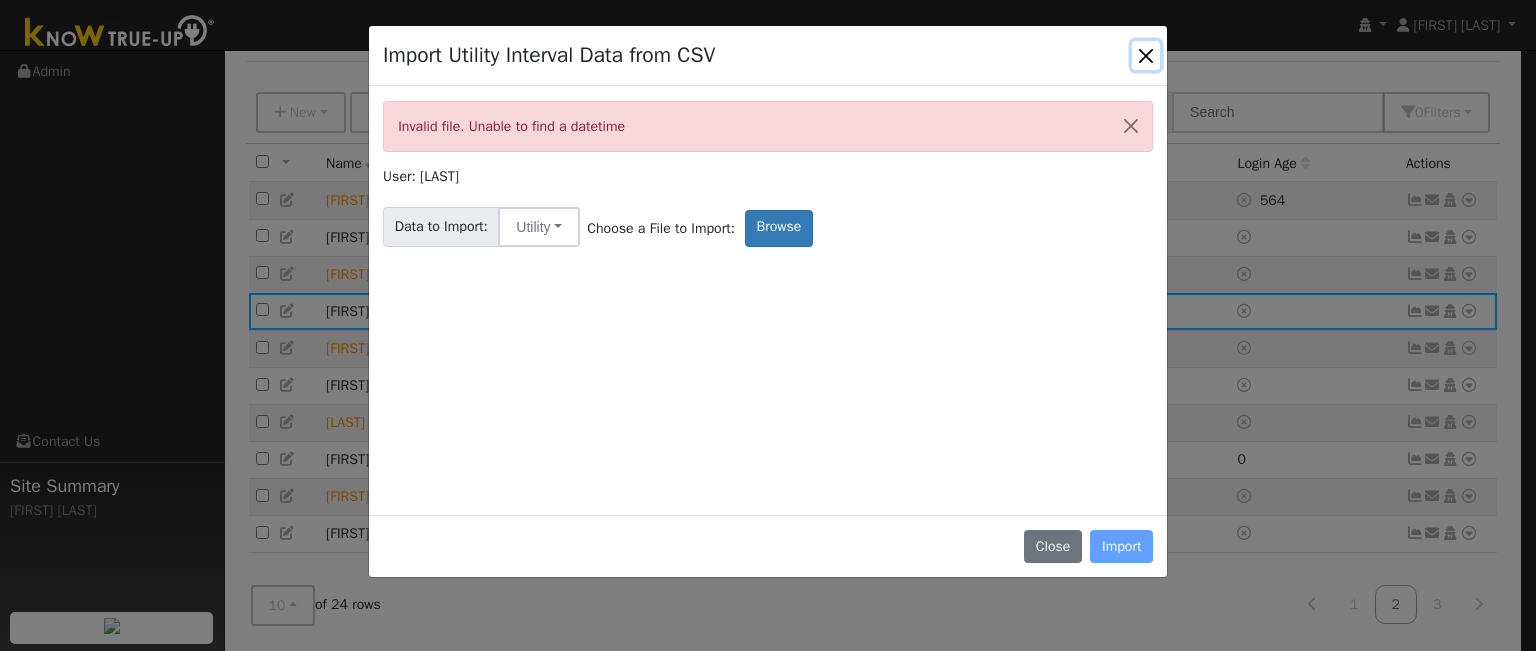 click at bounding box center [1146, 55] 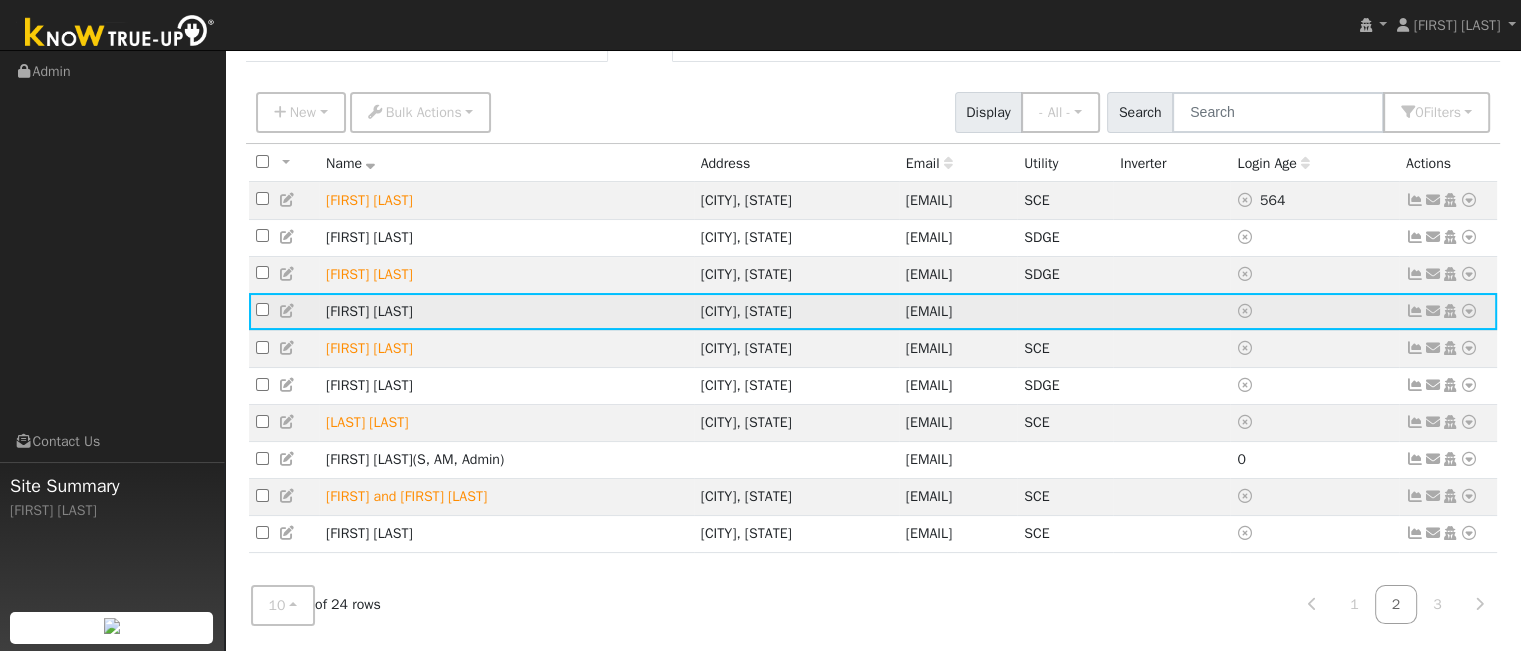 click at bounding box center [1469, 311] 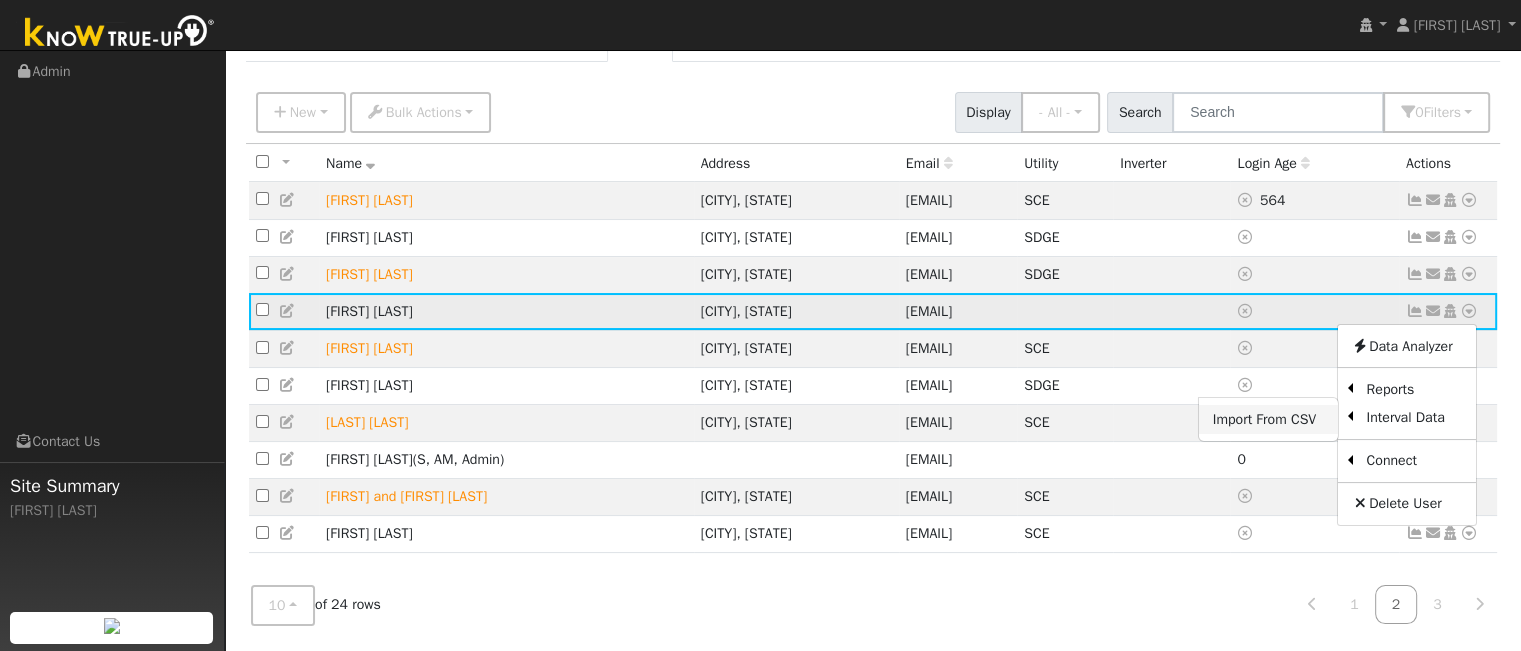 click on "Import From CSV" at bounding box center [1268, 419] 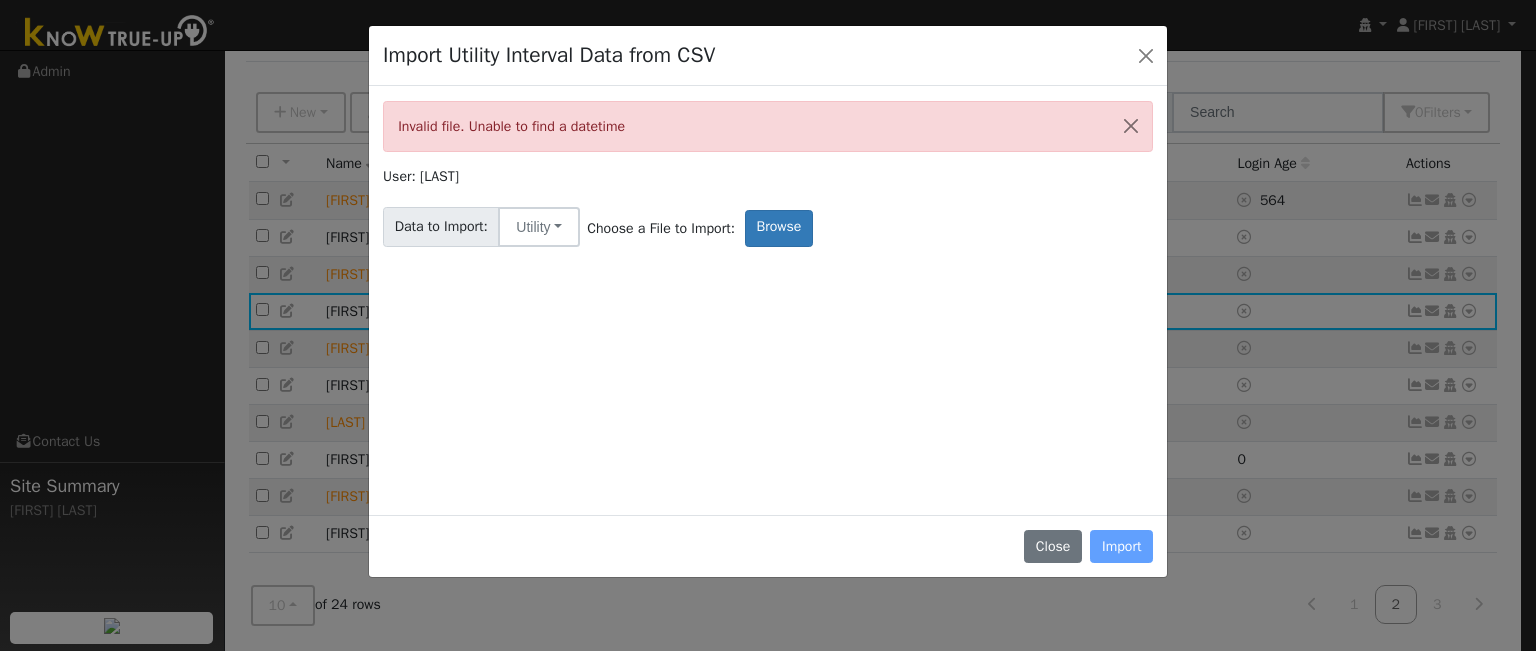 click on "Data to Import:  Utility Utility Solar" at bounding box center [482, 227] 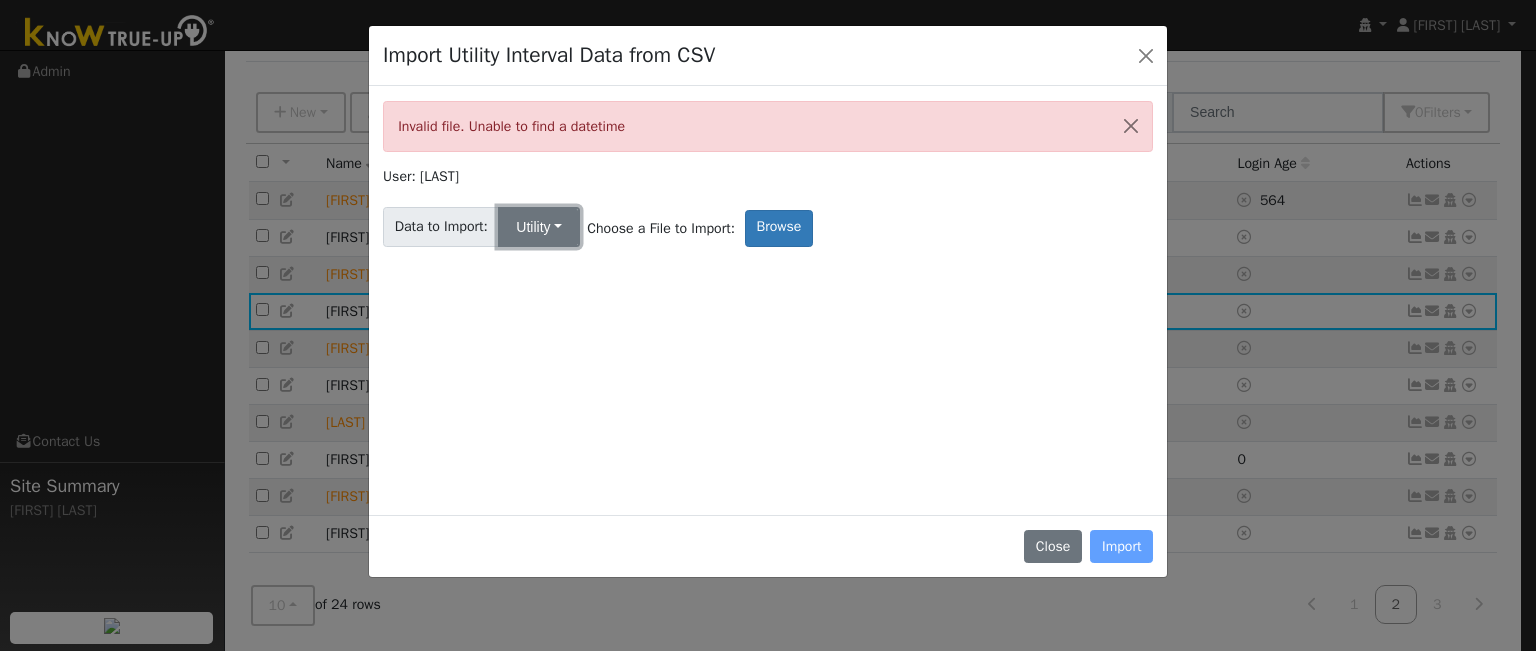 click on "Utility" at bounding box center [539, 227] 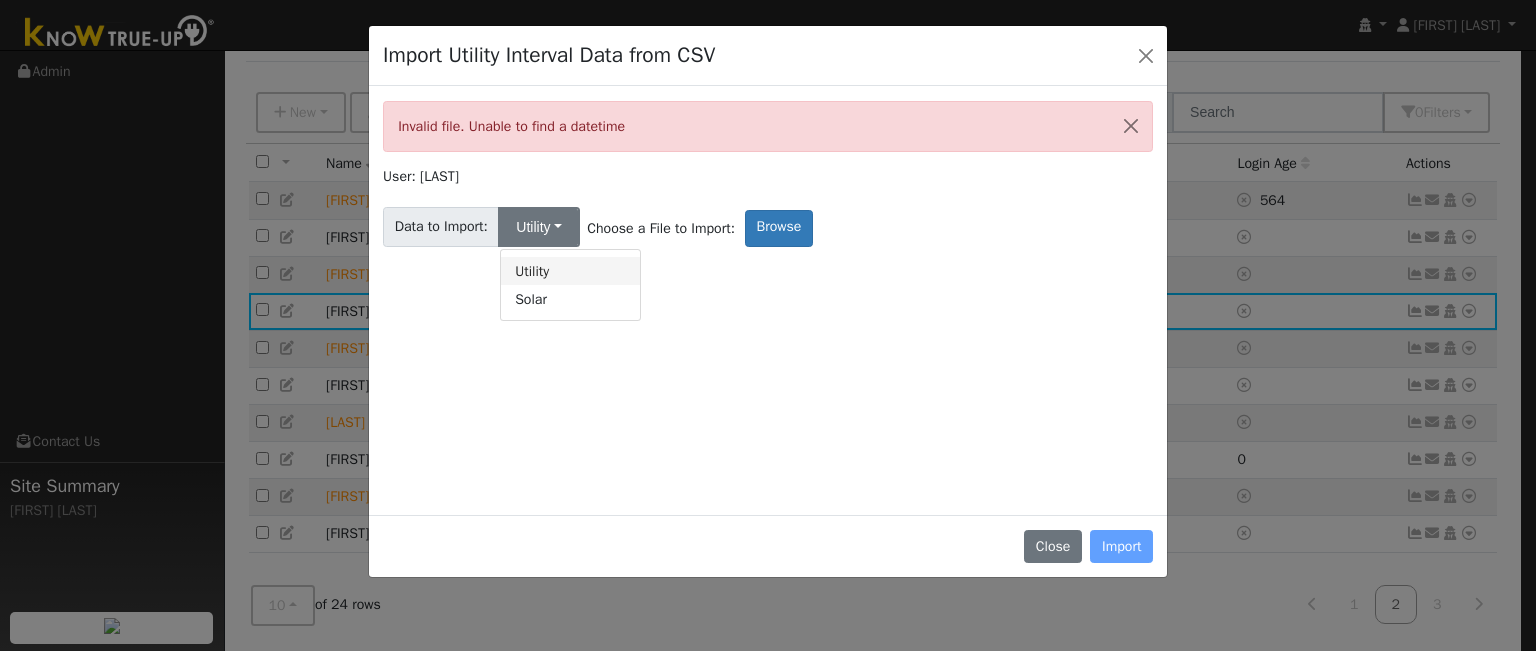 click on "Utility" at bounding box center (570, 271) 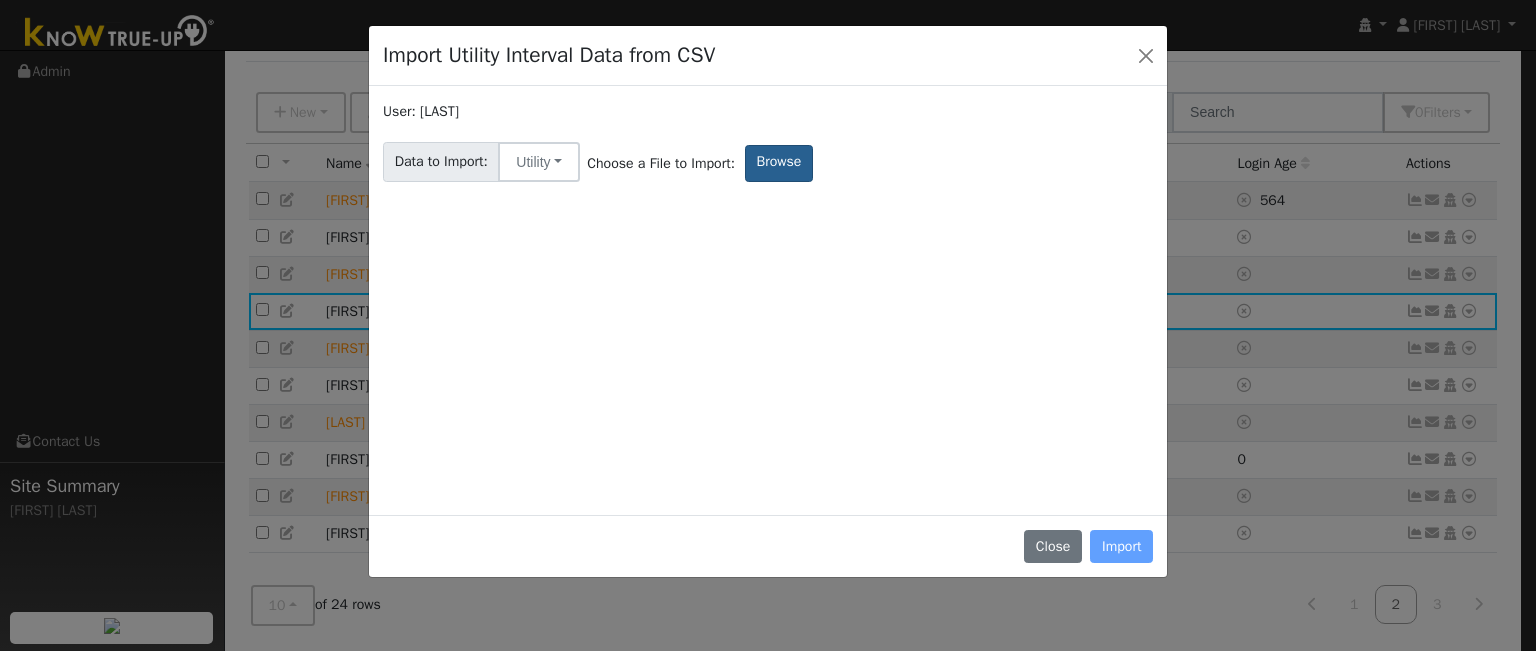 click on "Browse" at bounding box center (779, 163) 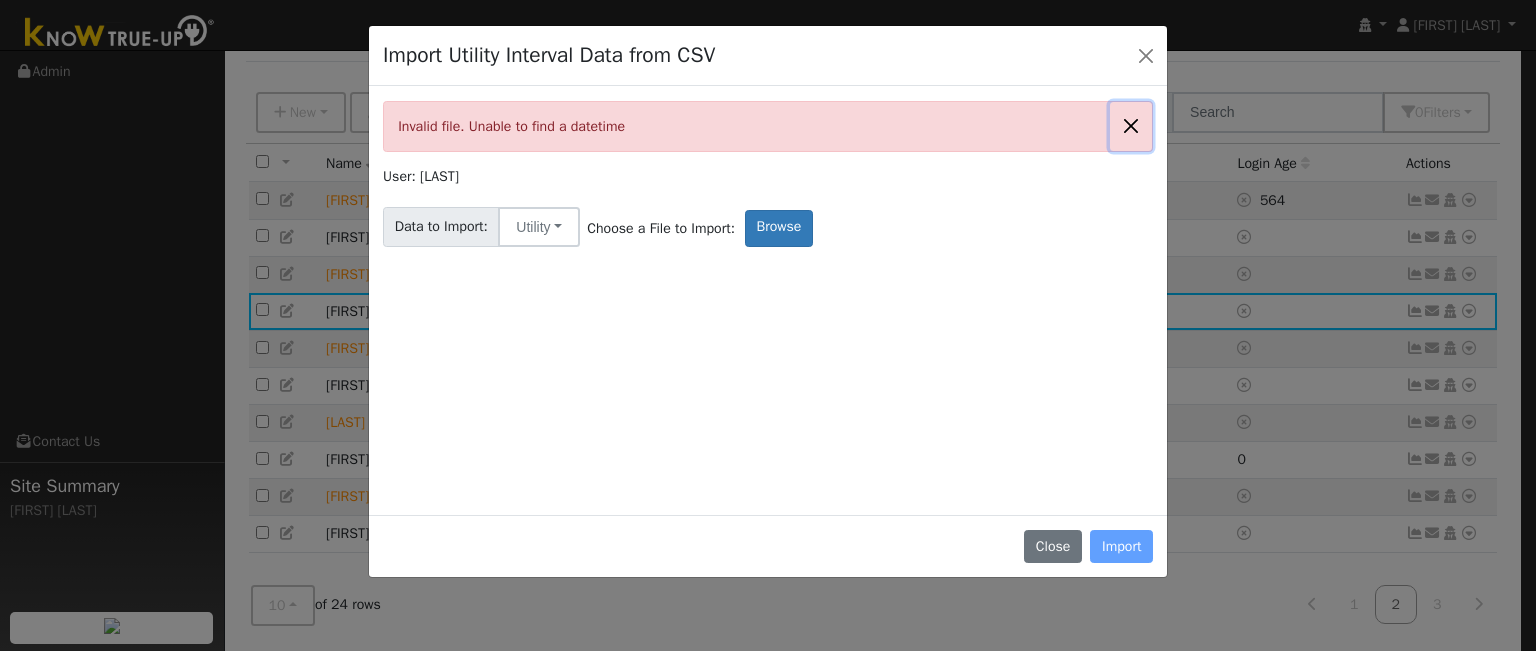 click at bounding box center [1131, 126] 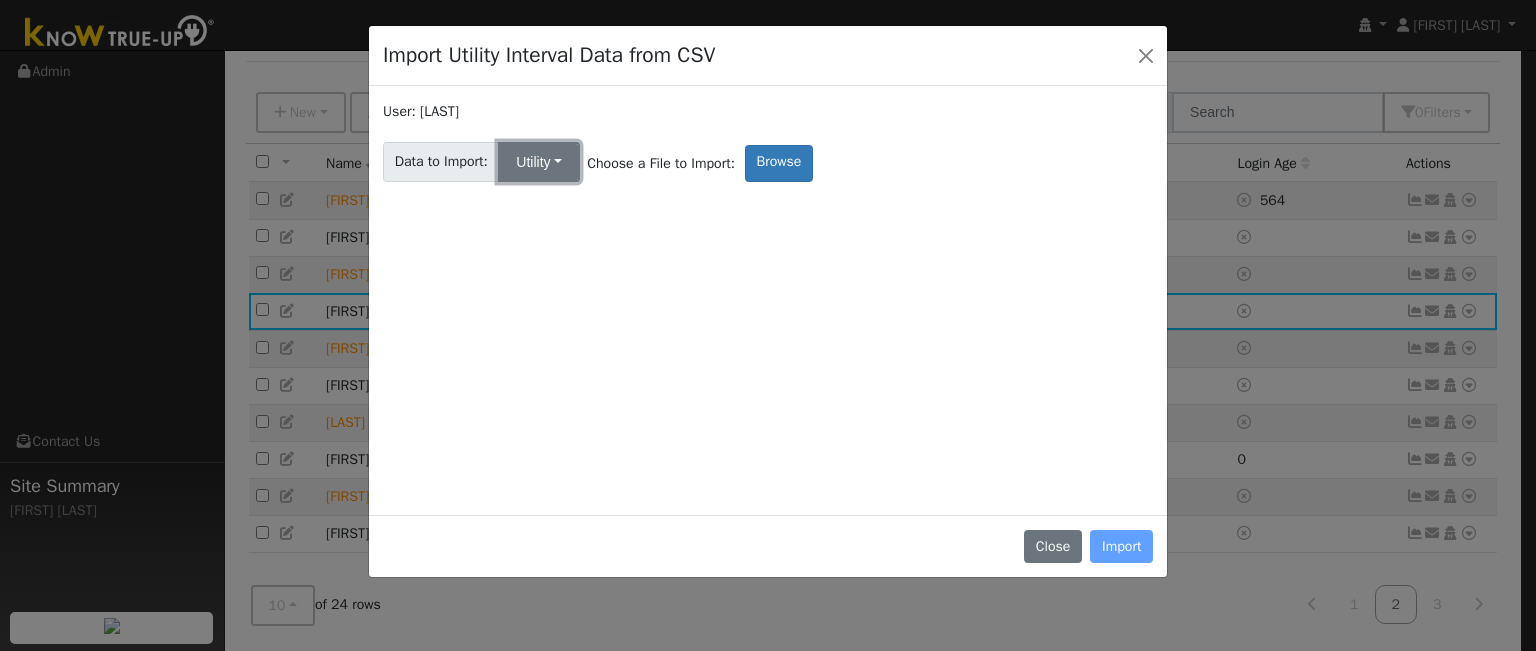 click on "Utility" at bounding box center [539, 162] 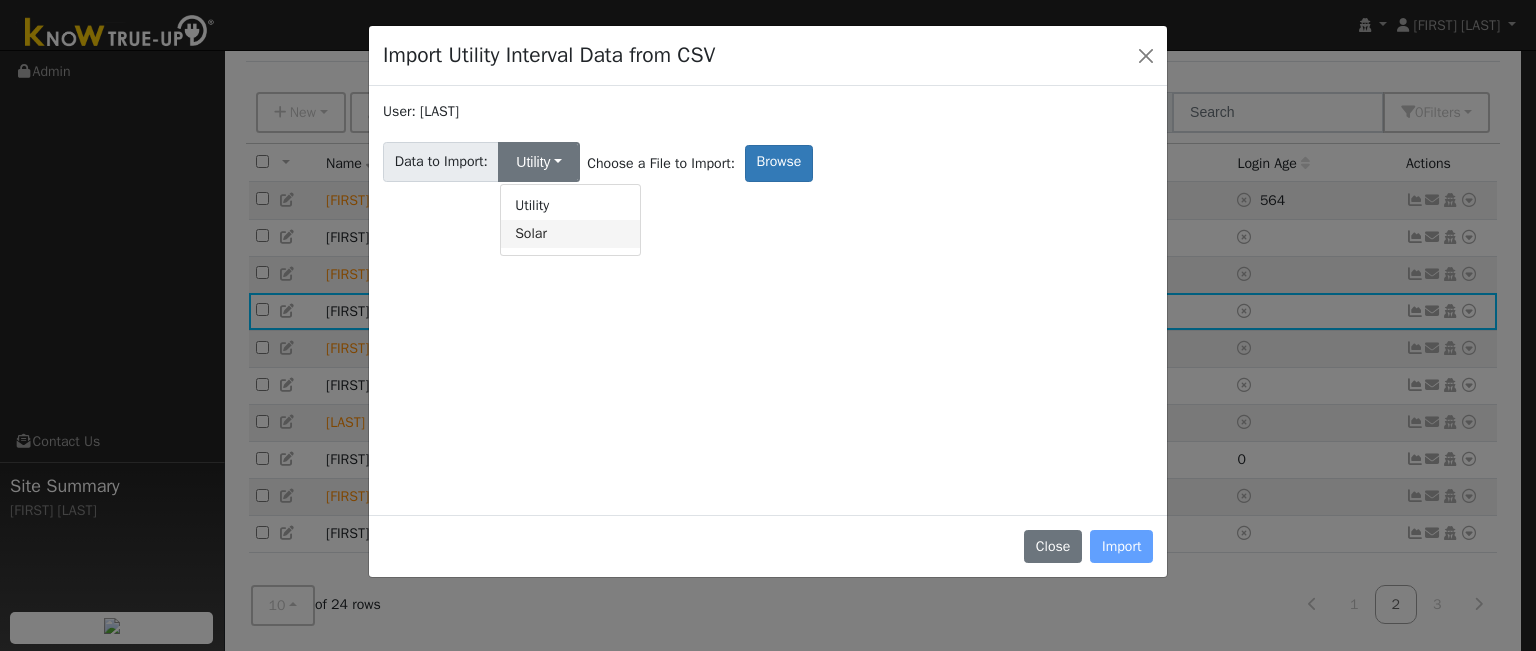 click on "Solar" at bounding box center [570, 234] 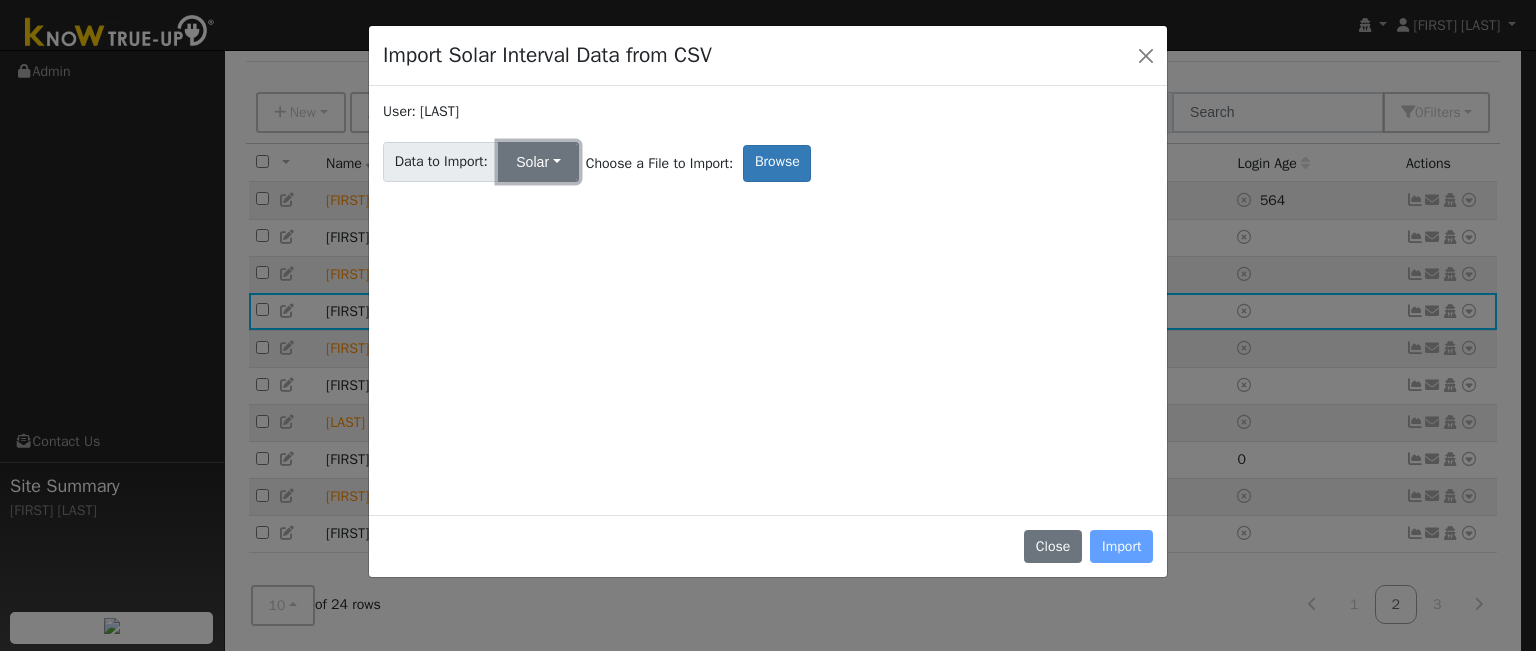 click on "Solar" at bounding box center [538, 162] 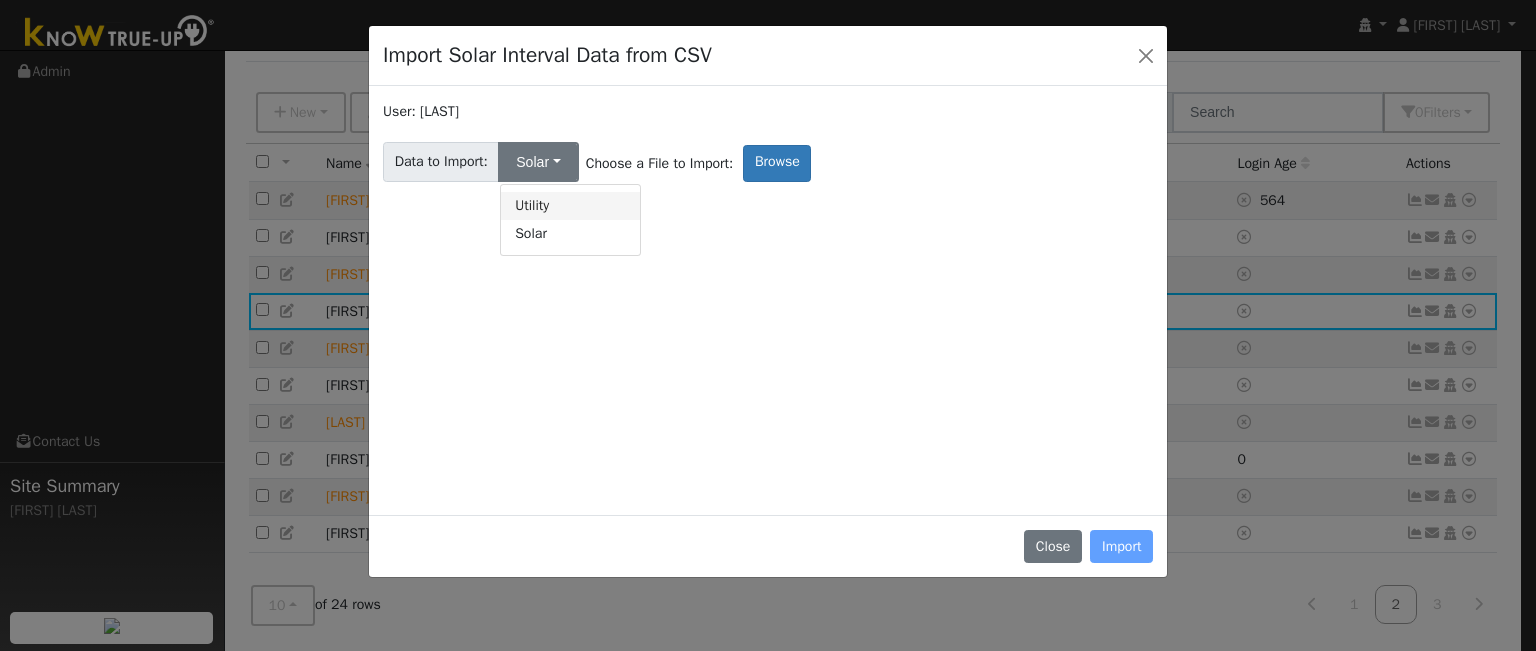 click on "Utility" at bounding box center (570, 206) 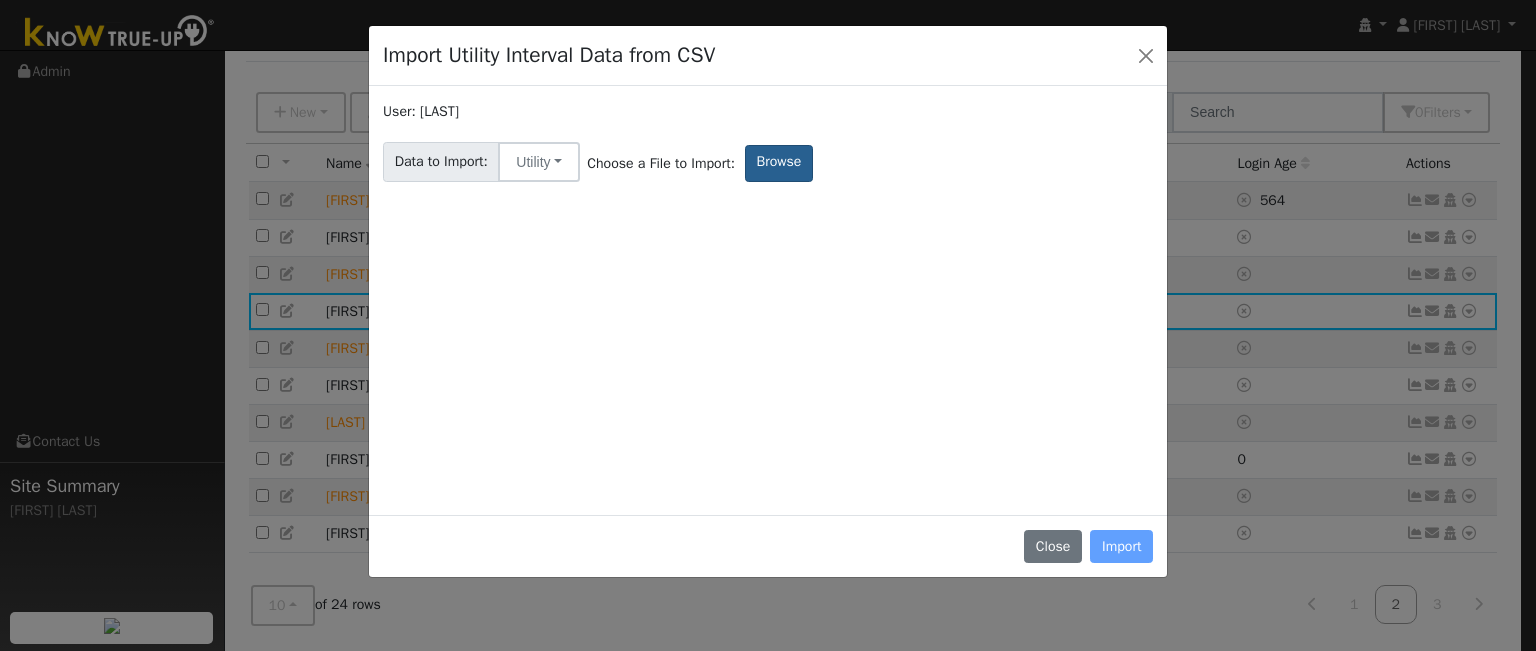 click on "Browse" at bounding box center (779, 163) 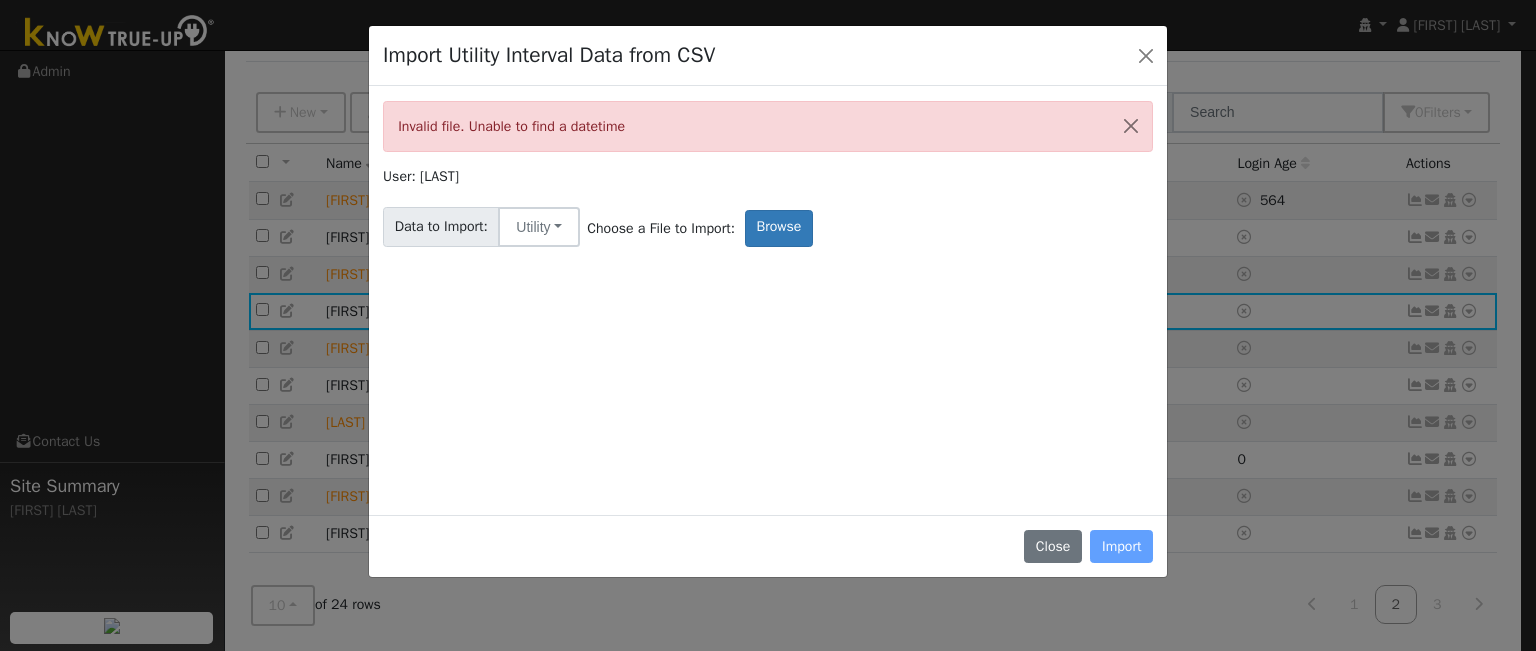 click on "Close Import" at bounding box center (768, 546) 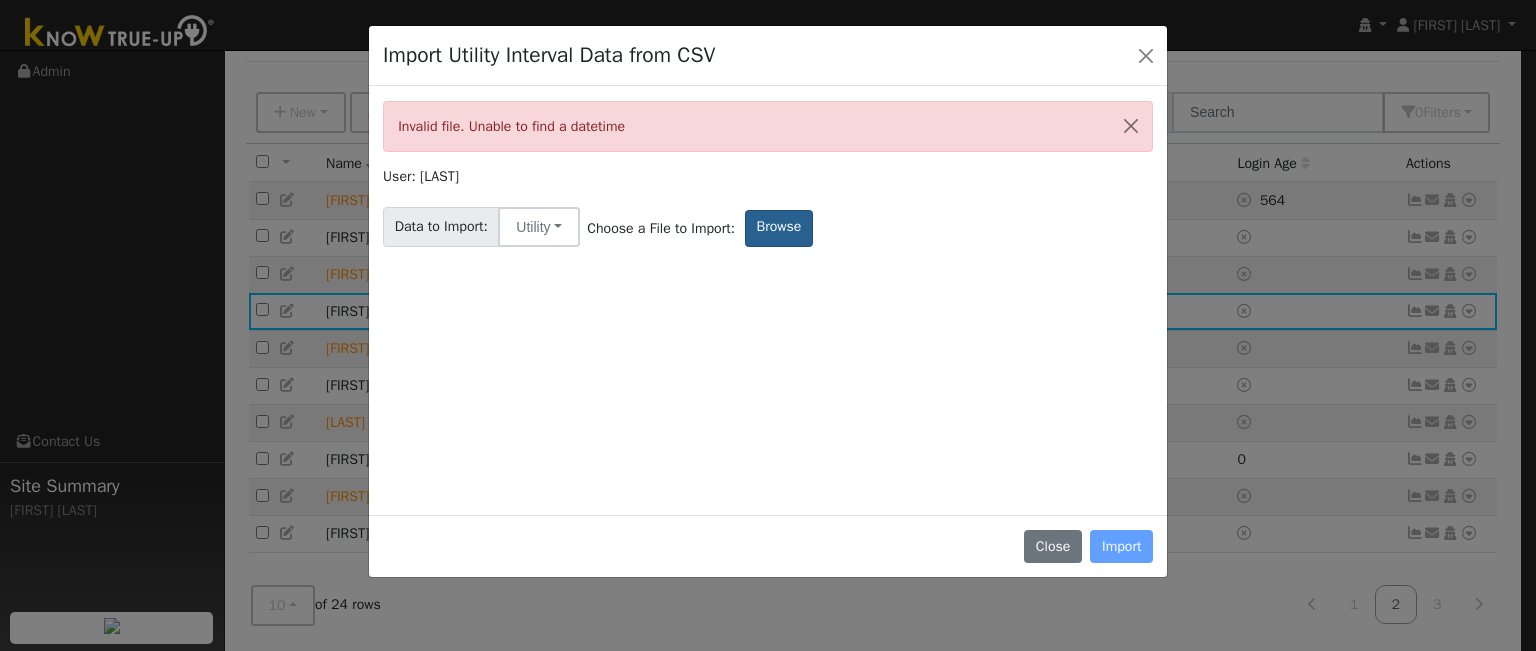 click on "Browse" at bounding box center [779, 228] 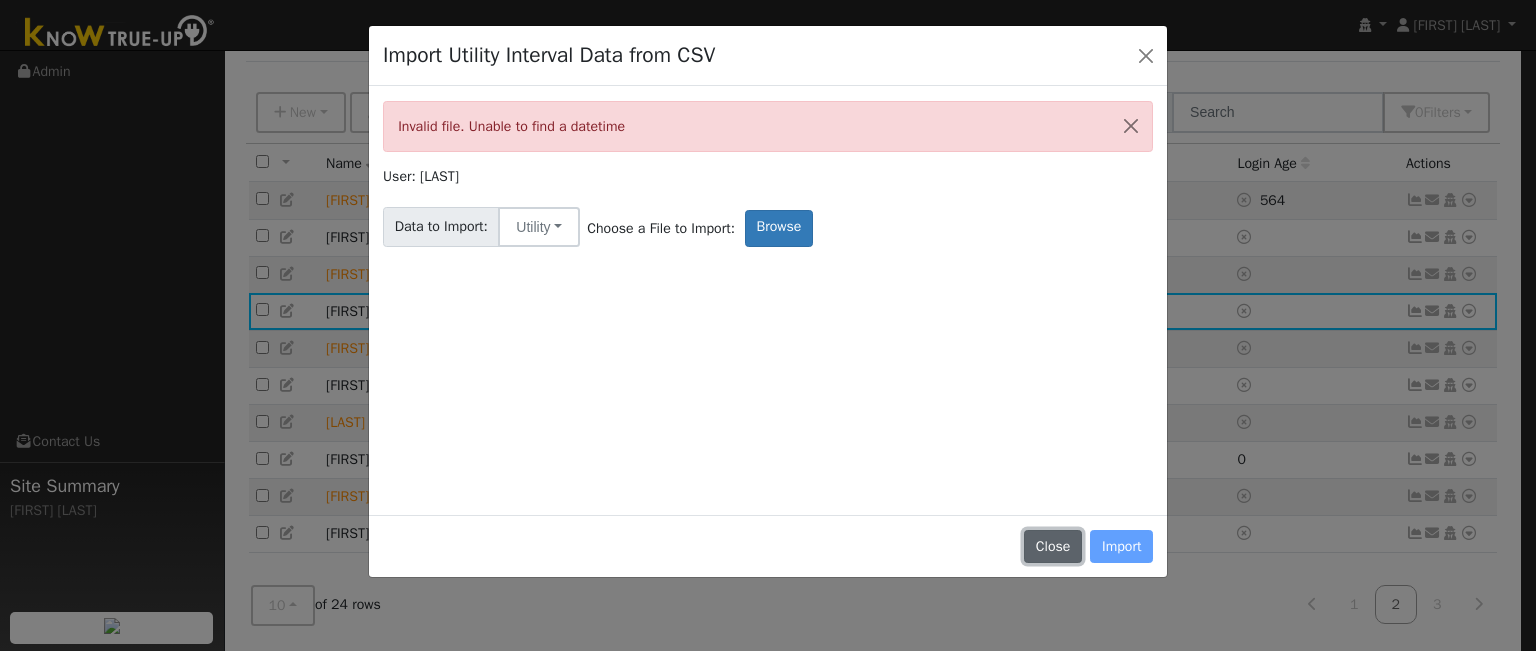 click on "Close" at bounding box center [1053, 547] 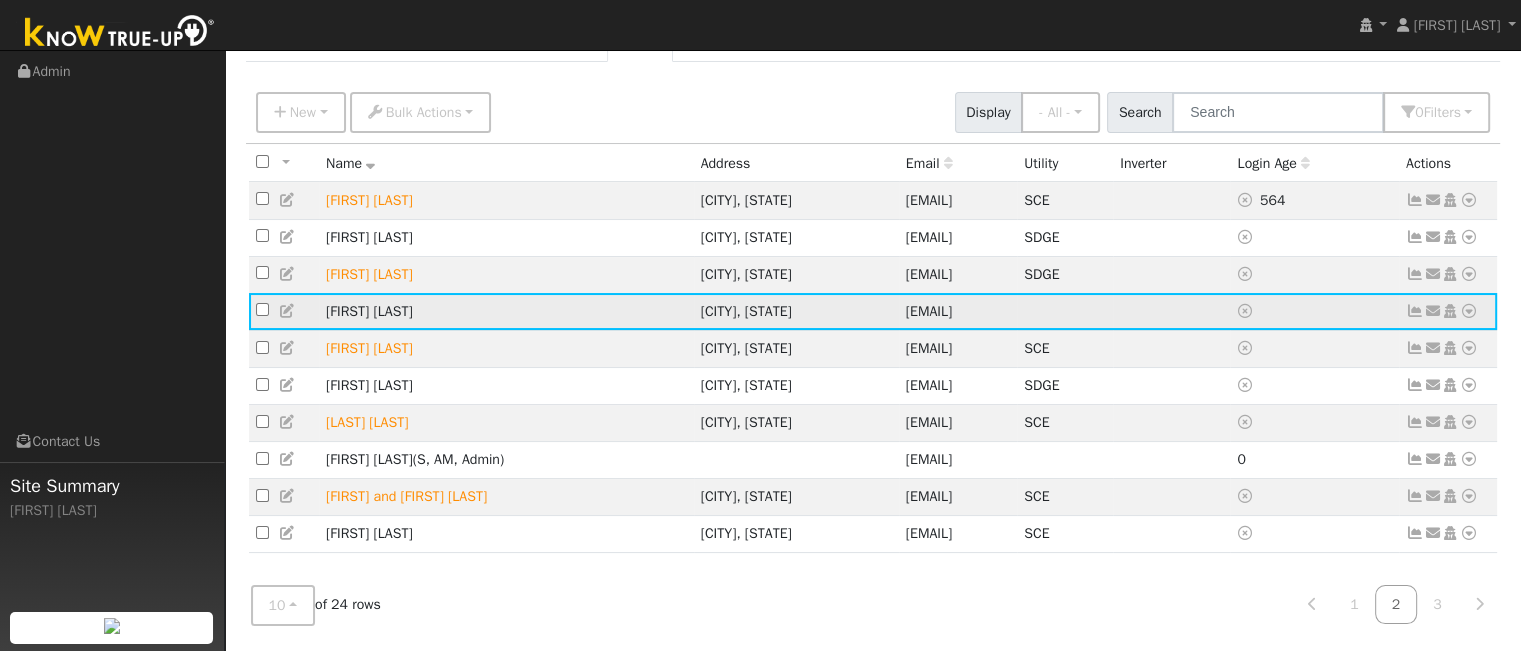 click at bounding box center (1469, 311) 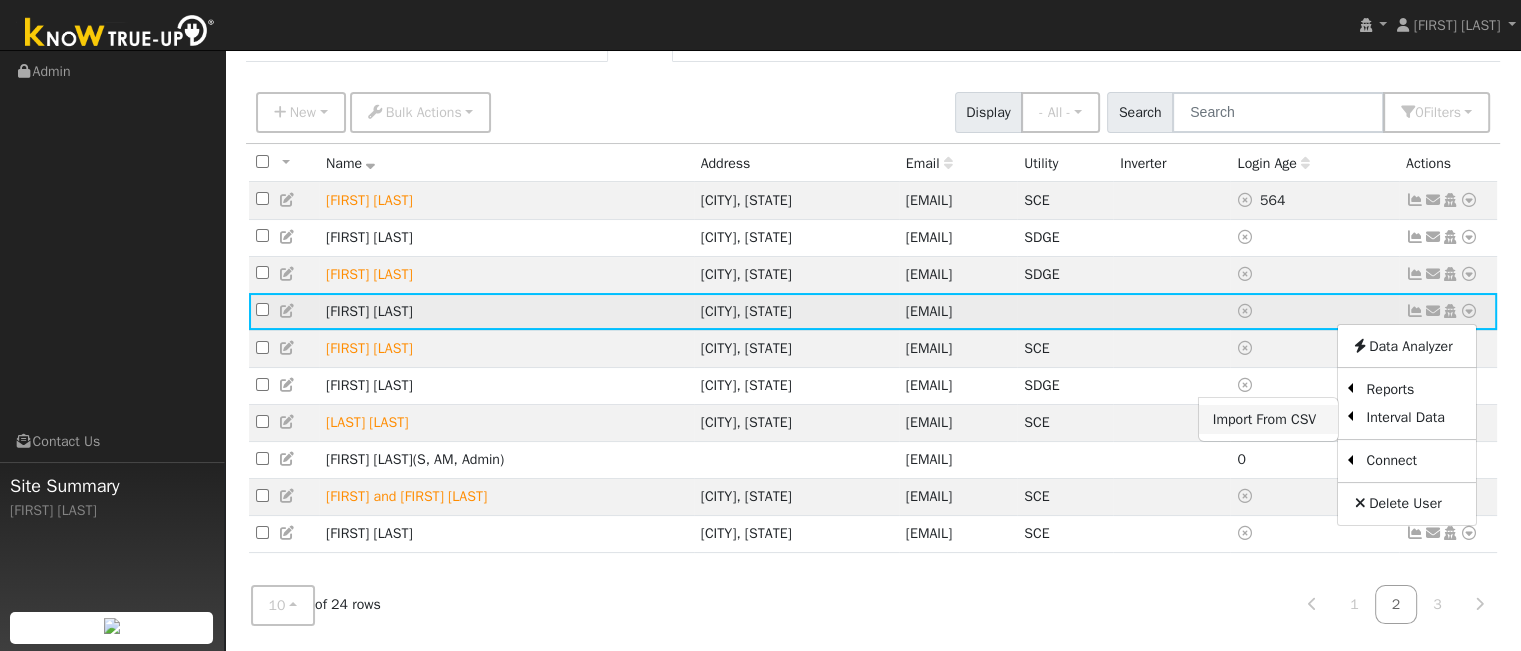 click on "Import From CSV" at bounding box center [1268, 419] 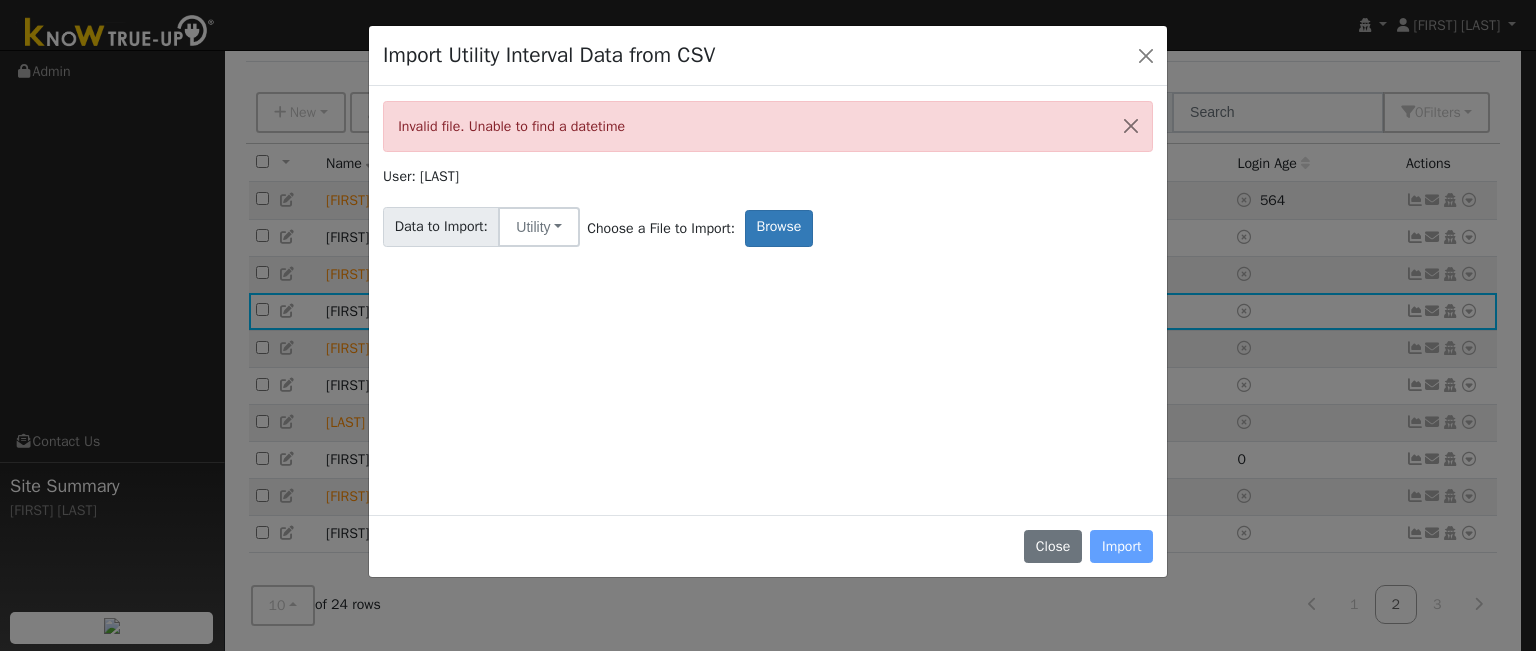 click on "Close Import" at bounding box center [768, 546] 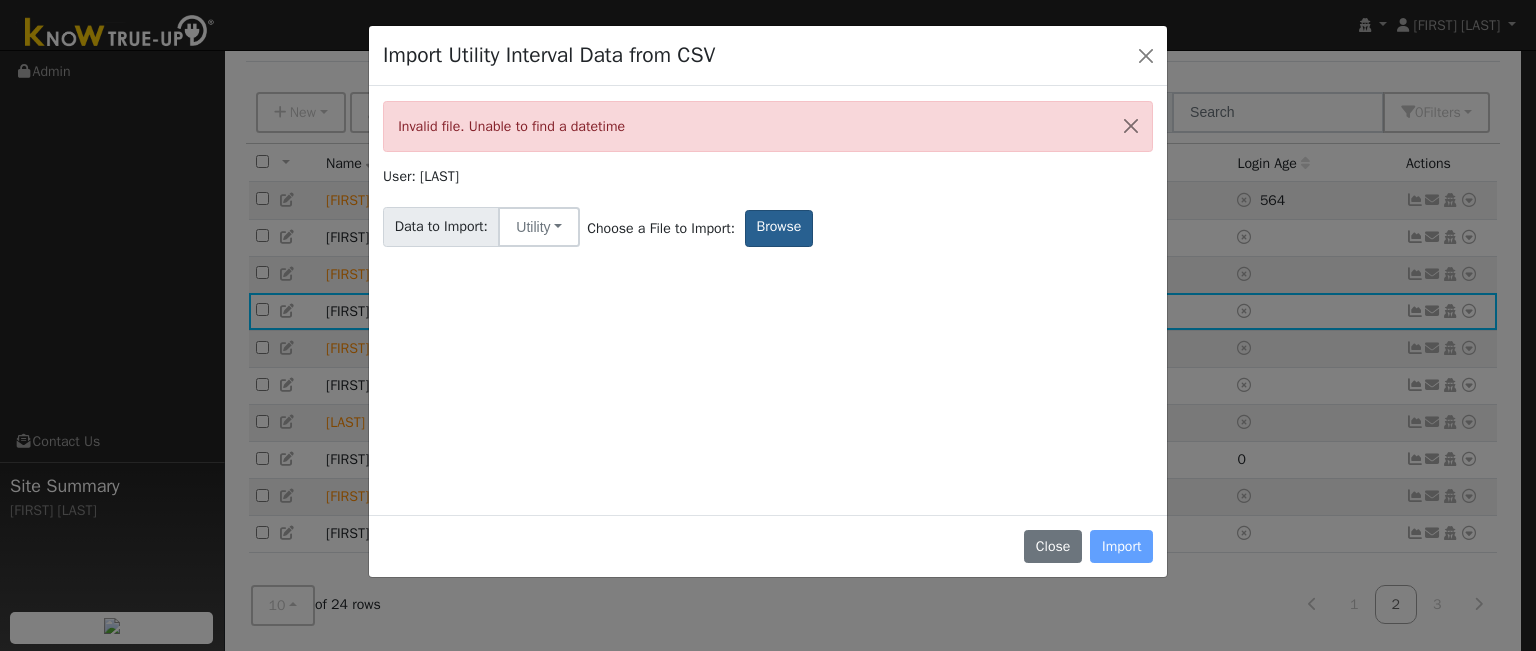 click on "Browse" at bounding box center (779, 228) 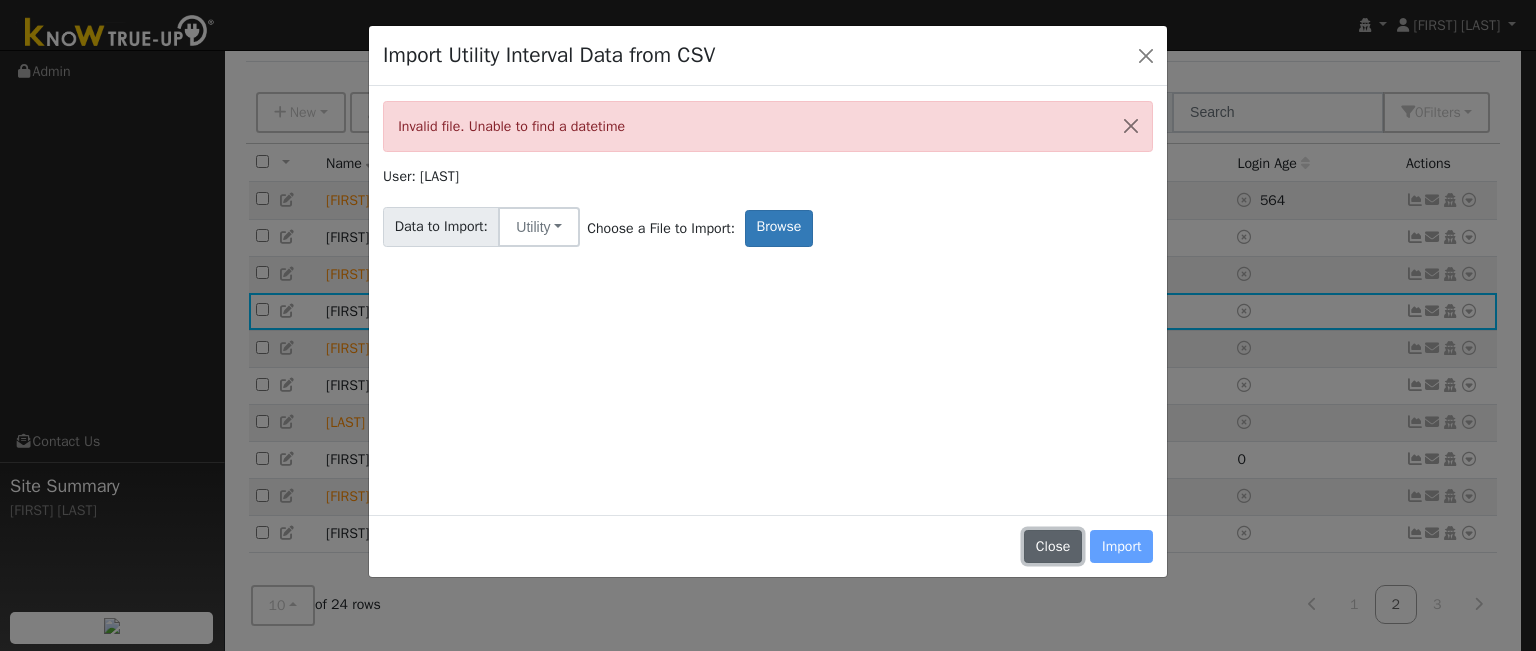 click on "Close" at bounding box center [1053, 547] 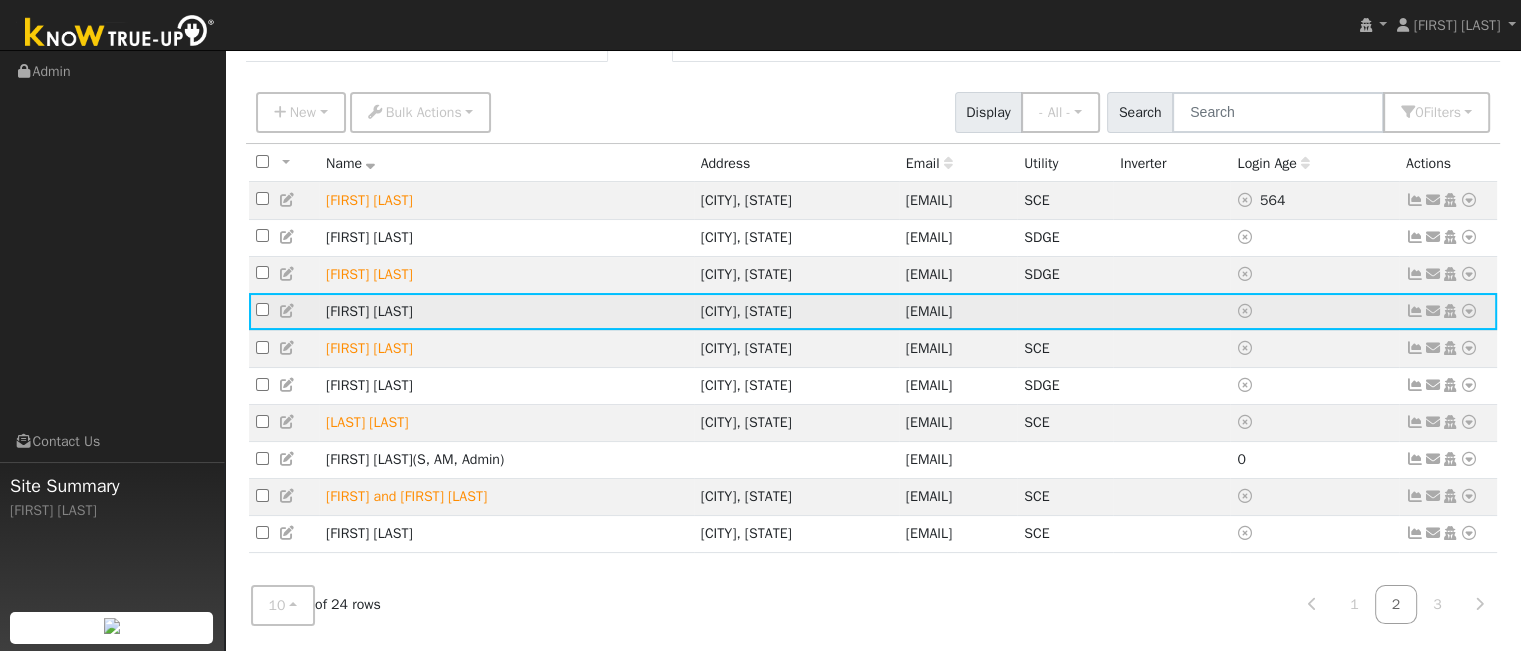 click at bounding box center (1469, 311) 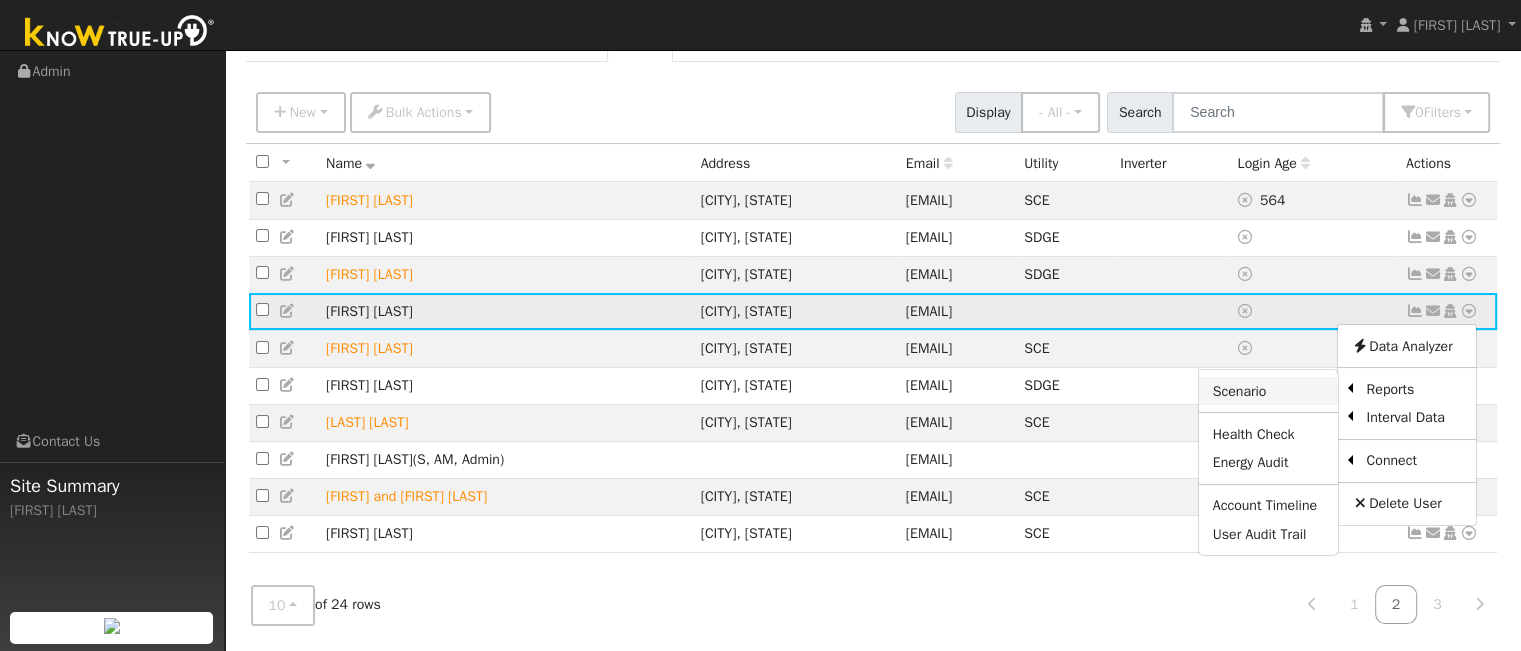 click on "Scenario" at bounding box center (1268, 391) 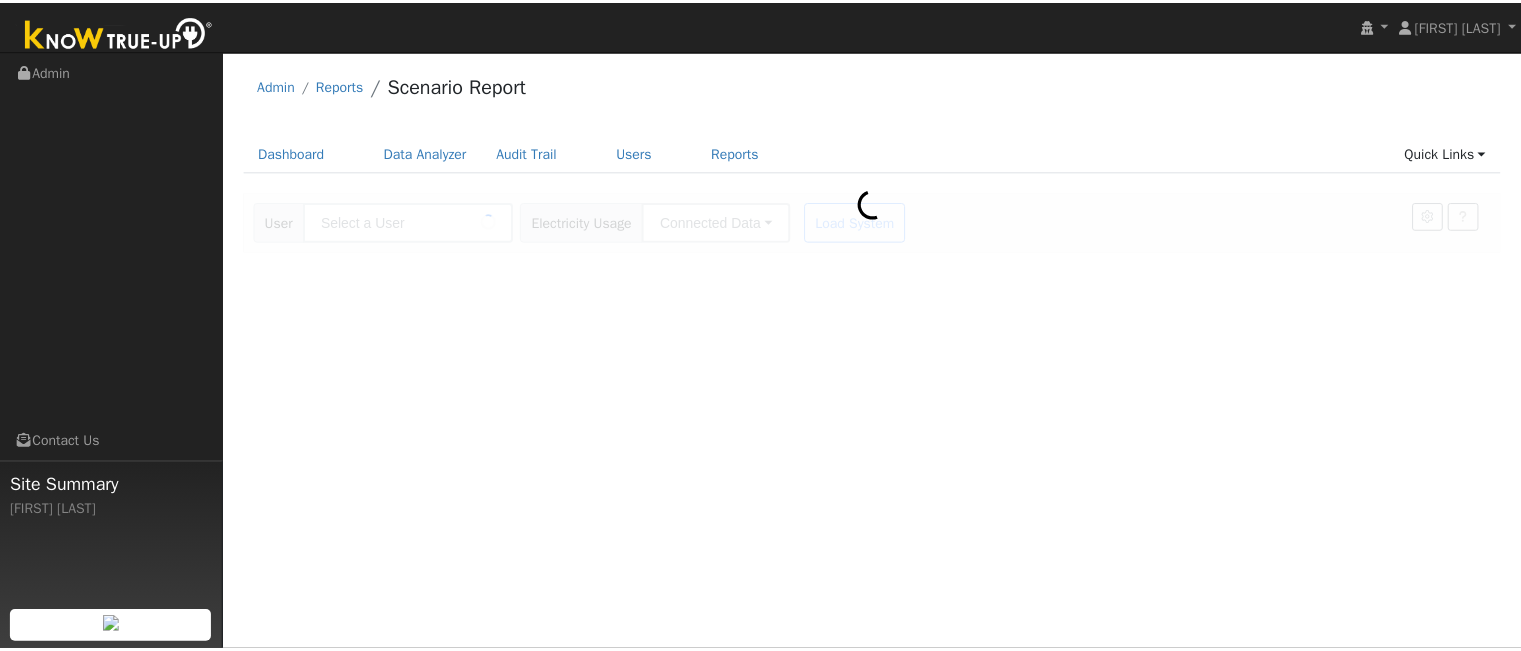 scroll, scrollTop: 0, scrollLeft: 0, axis: both 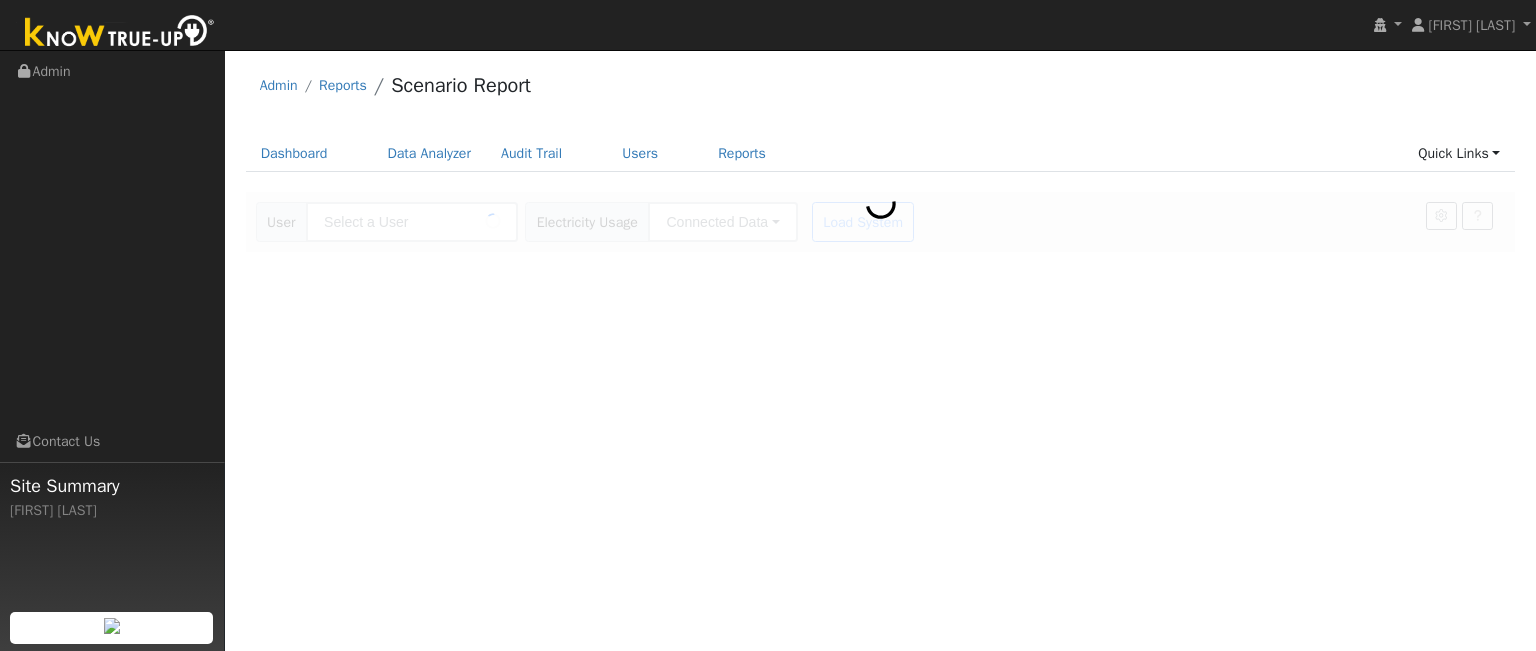 type on "[FIRST] [LAST]" 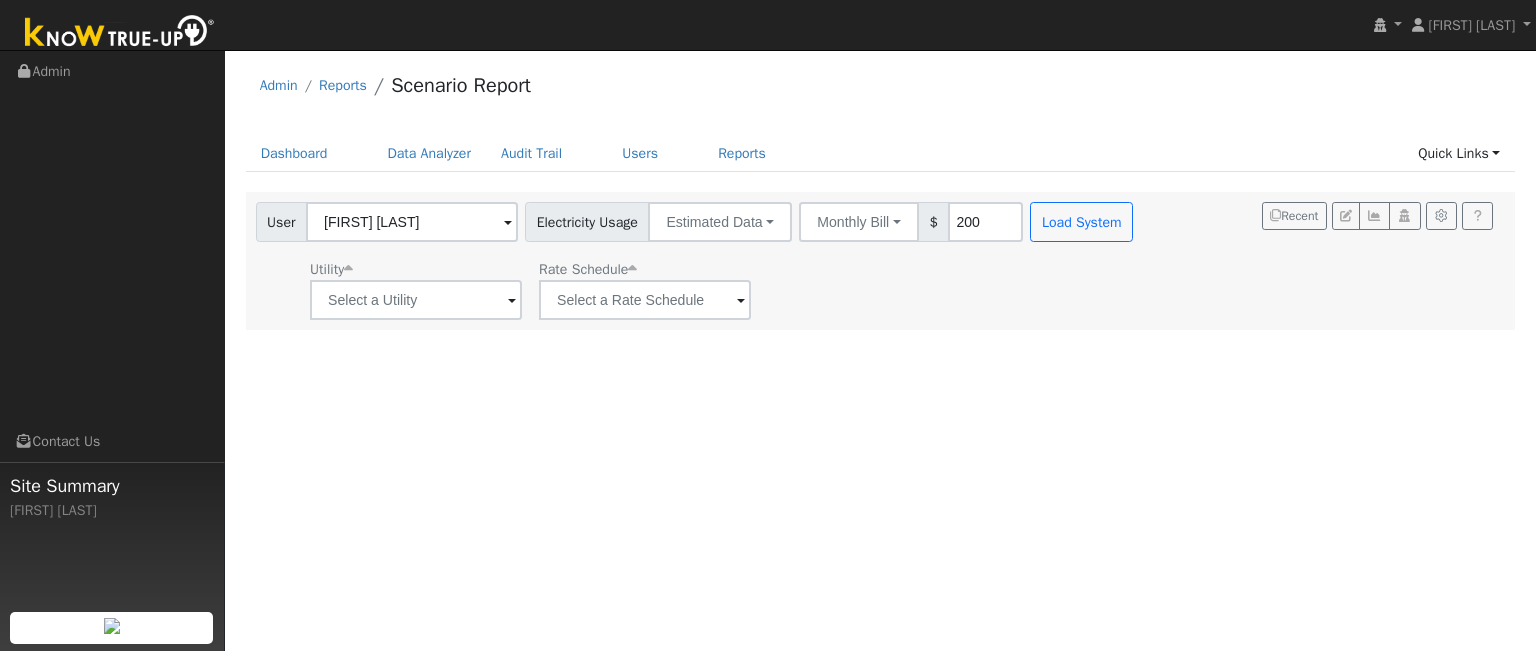 type on "200" 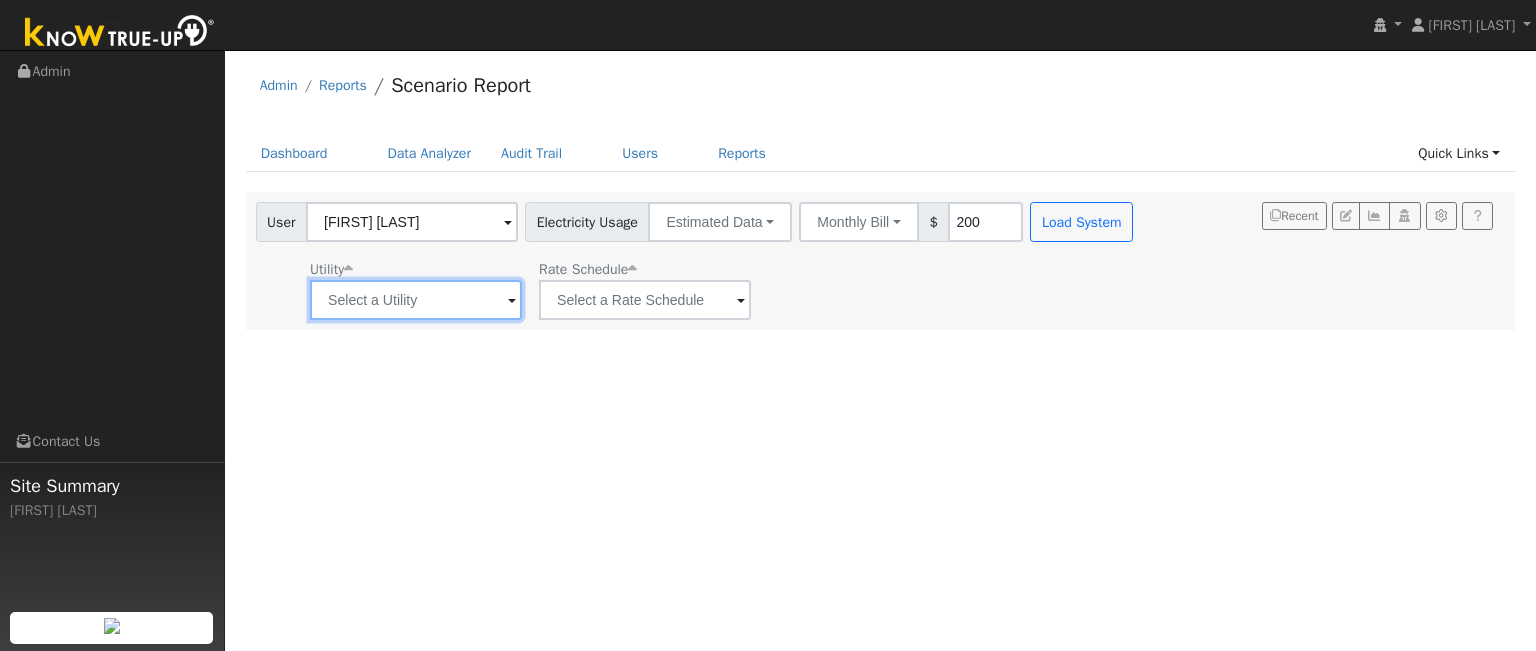 click at bounding box center [416, 300] 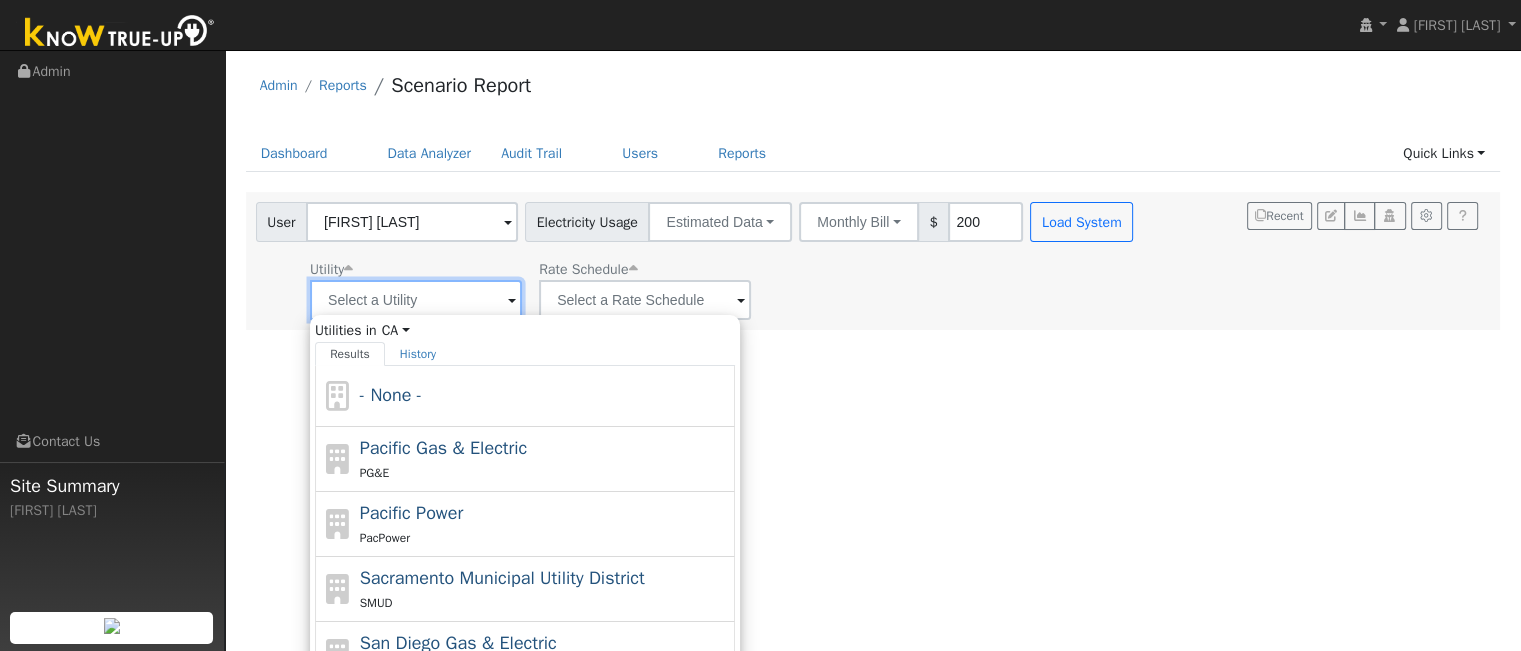 click at bounding box center (416, 300) 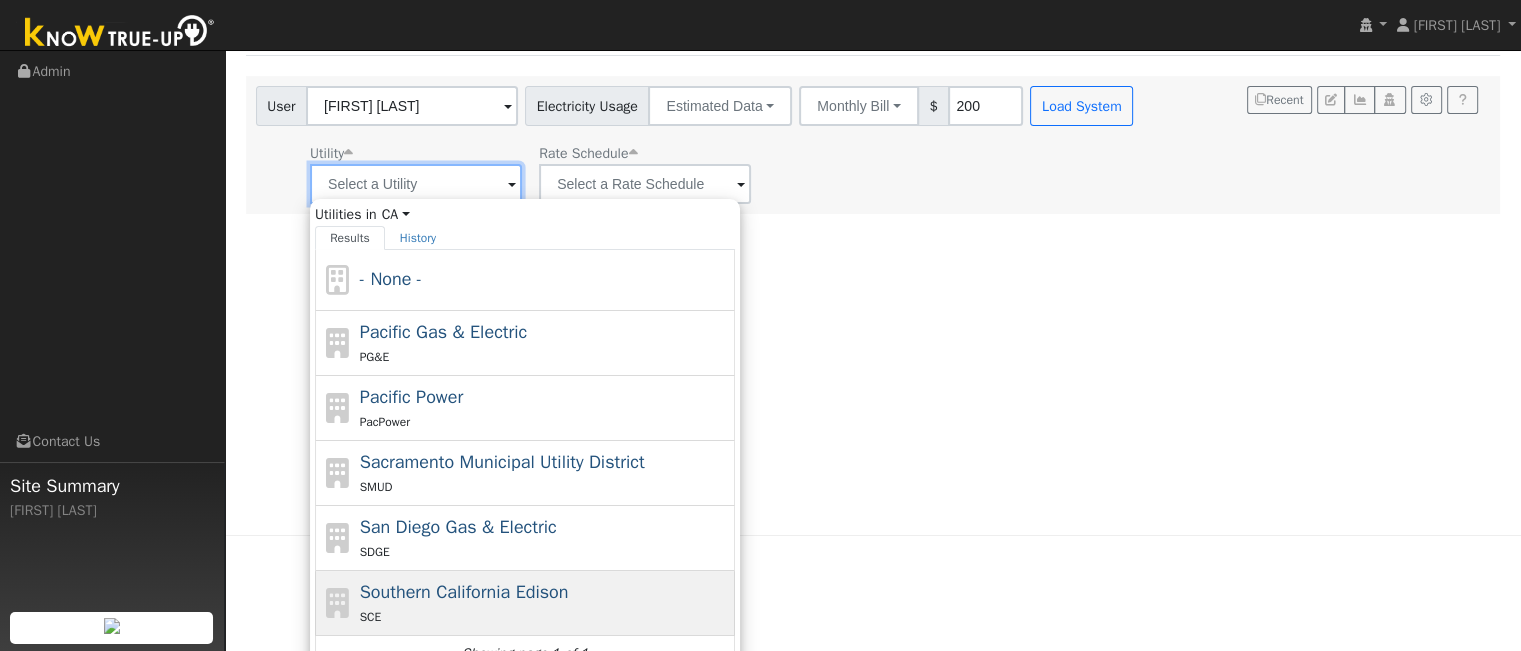 scroll, scrollTop: 139, scrollLeft: 0, axis: vertical 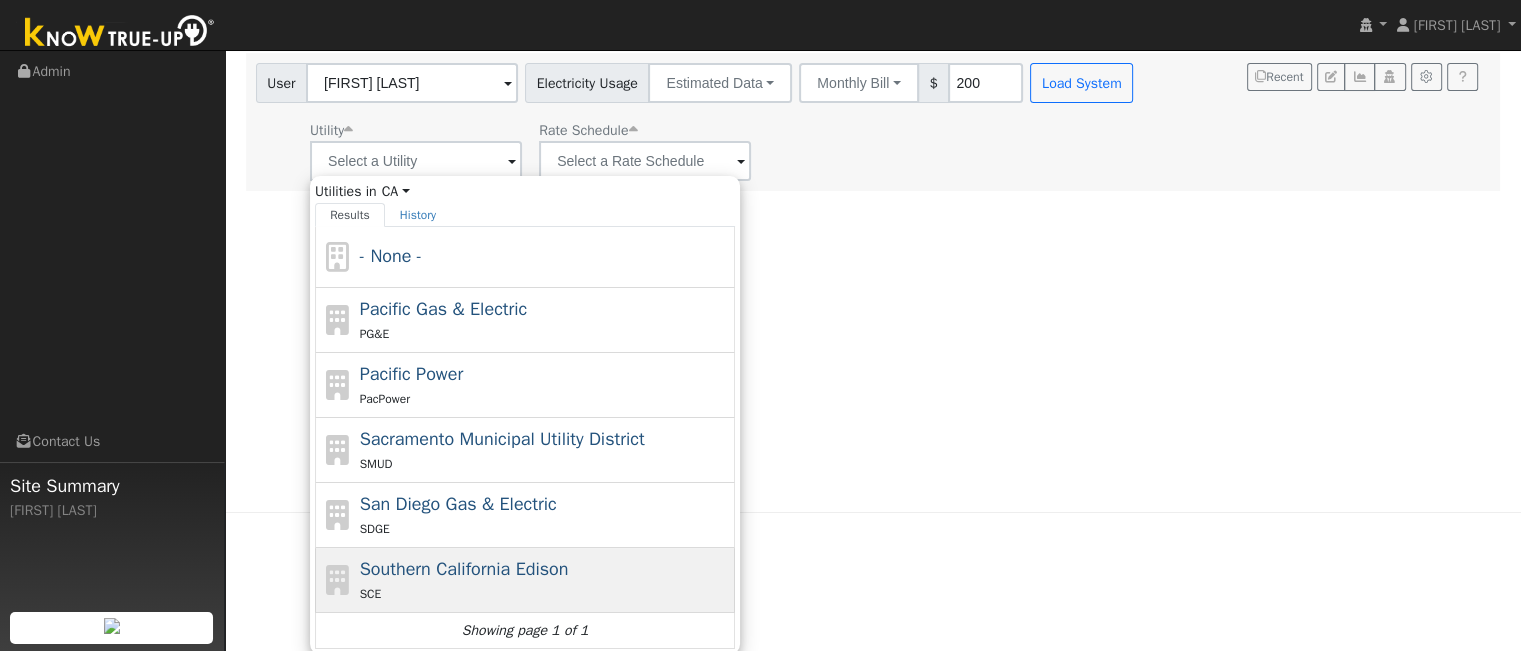 click on "Southern California Edison" at bounding box center [464, 569] 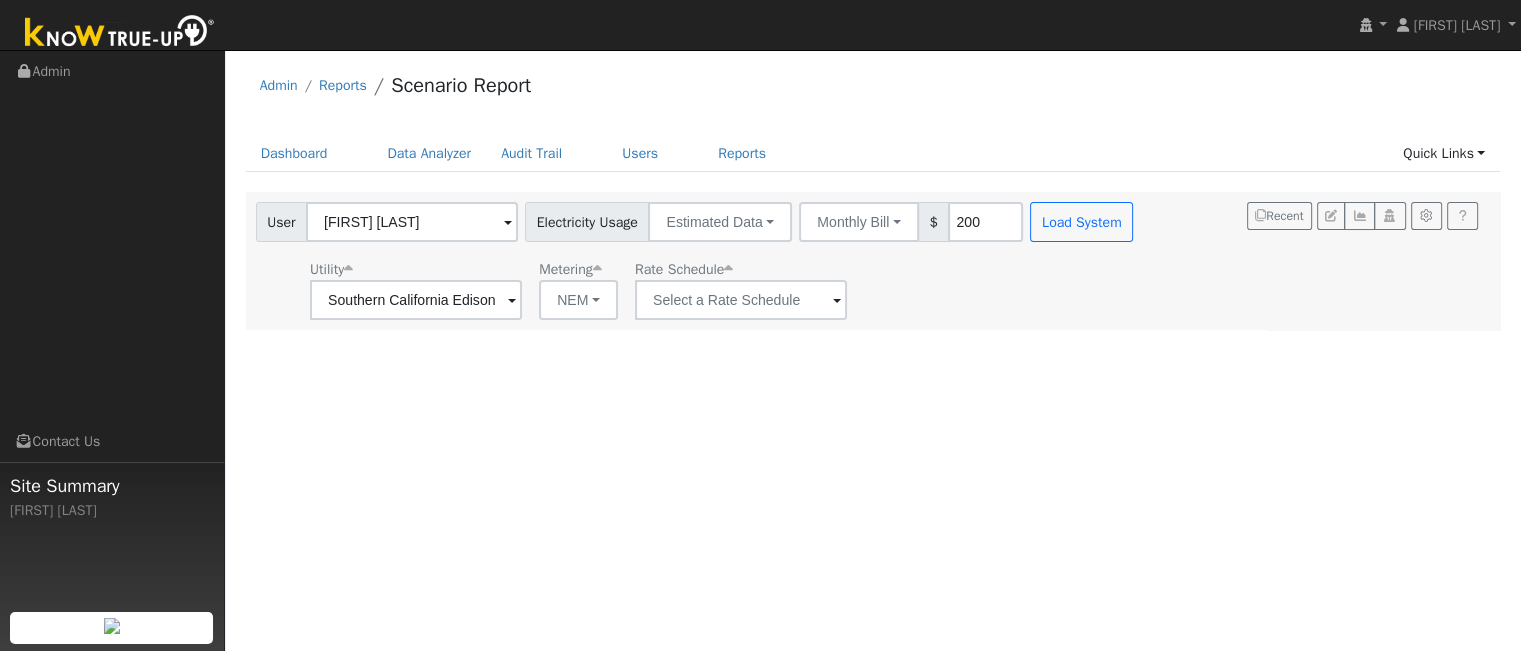 scroll, scrollTop: 0, scrollLeft: 0, axis: both 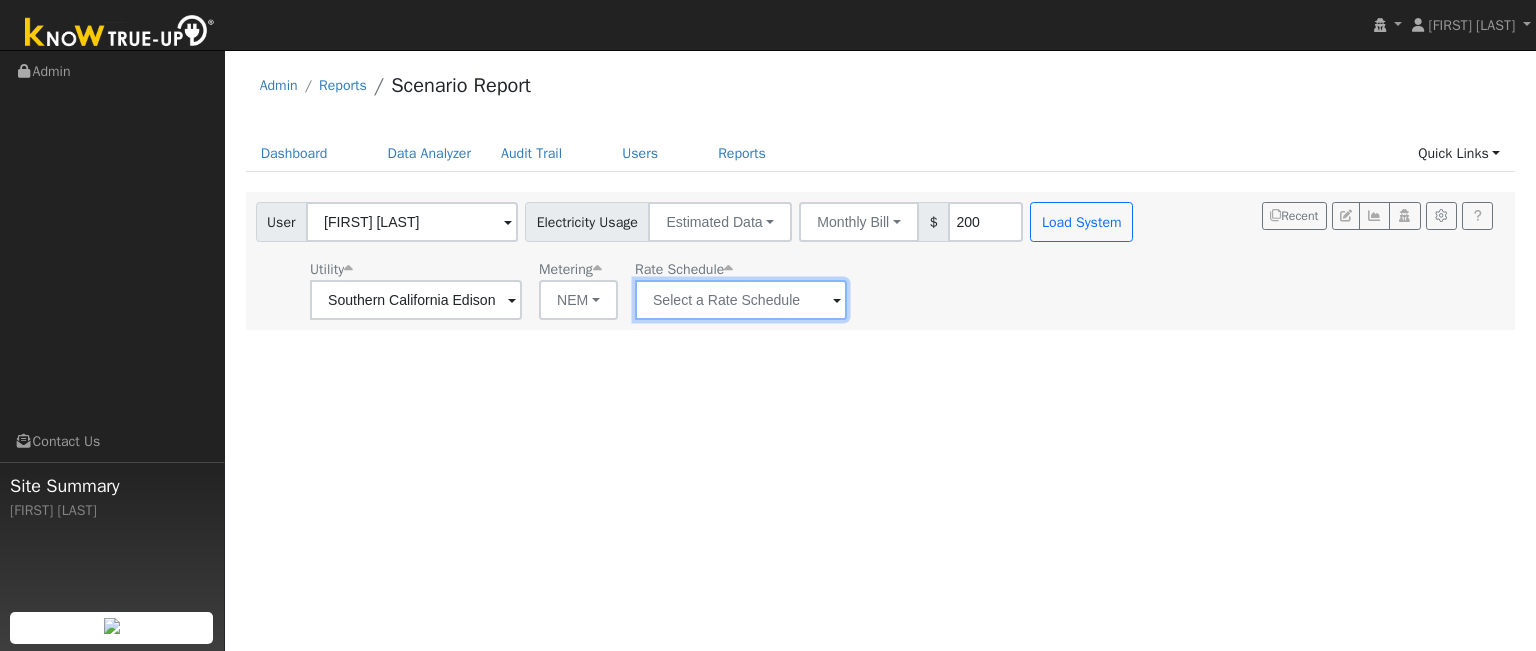 click at bounding box center [416, 300] 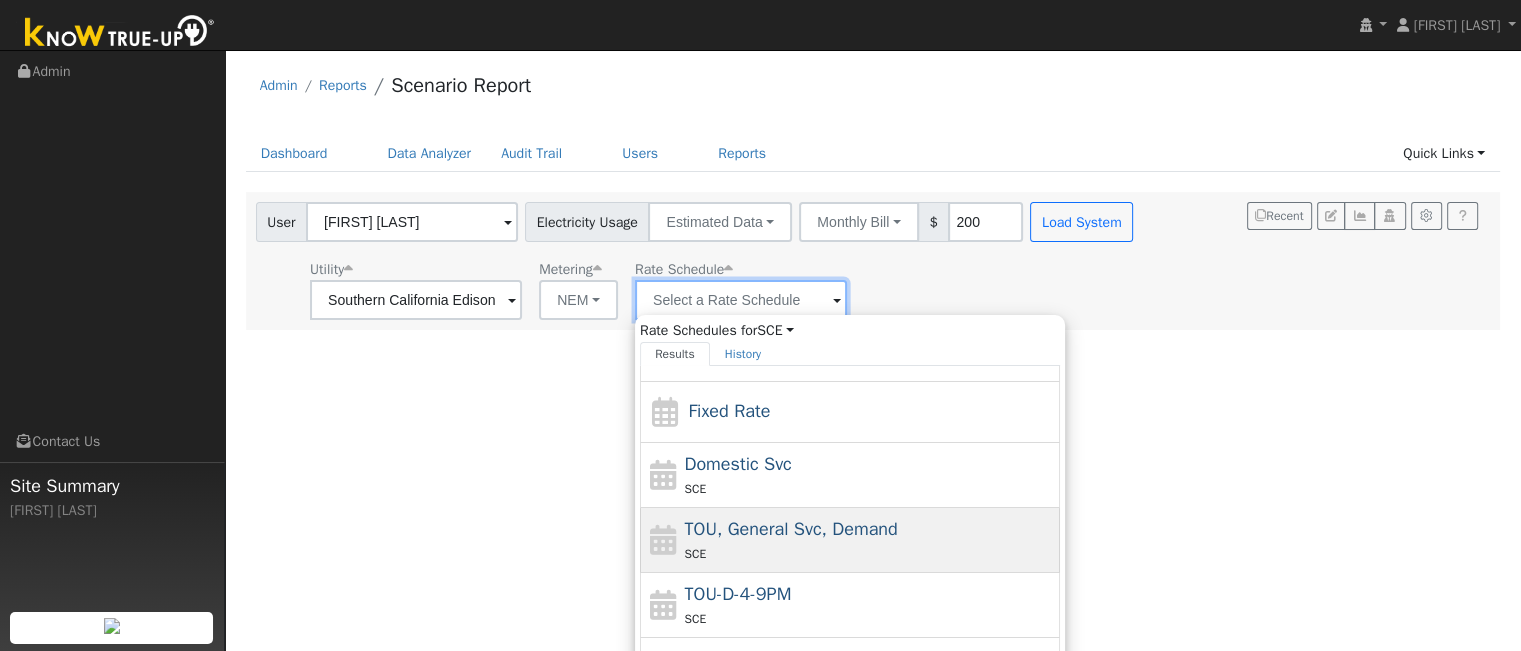 scroll, scrollTop: 87, scrollLeft: 0, axis: vertical 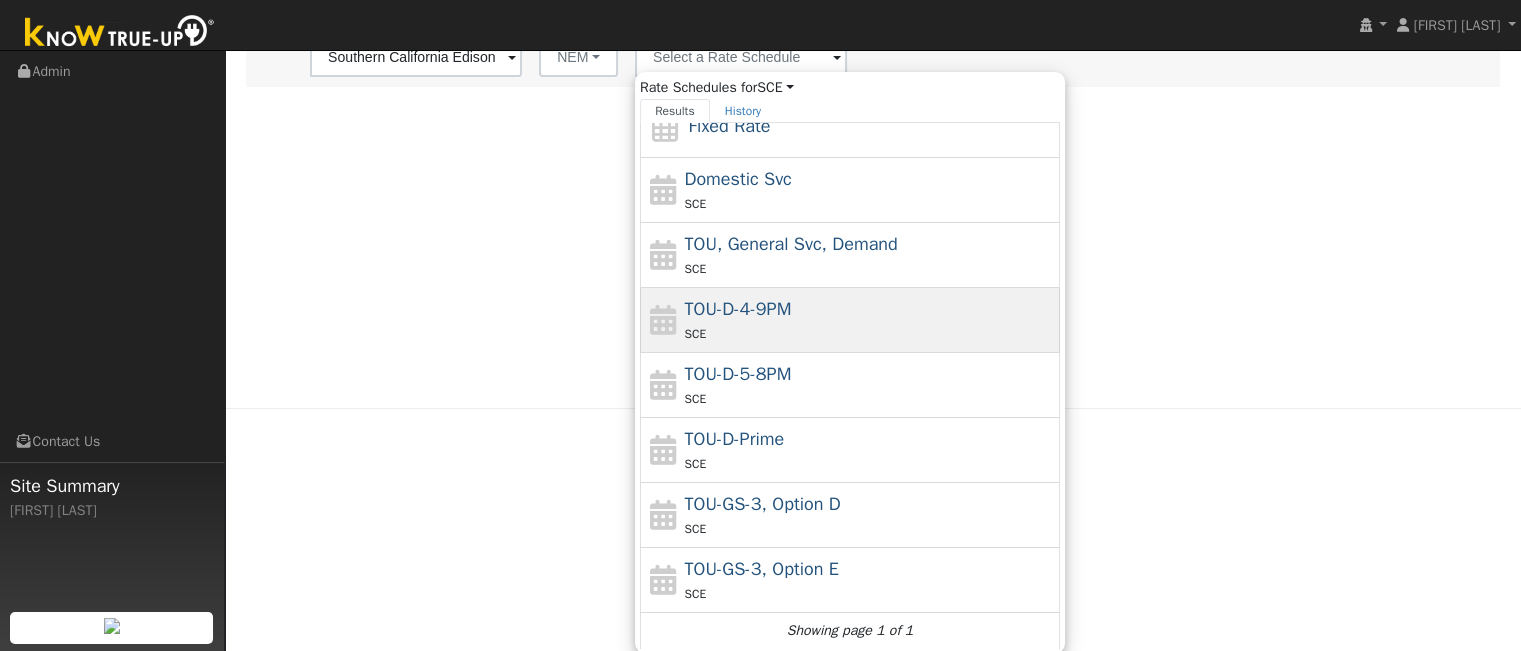 click on "SCE" at bounding box center [870, 333] 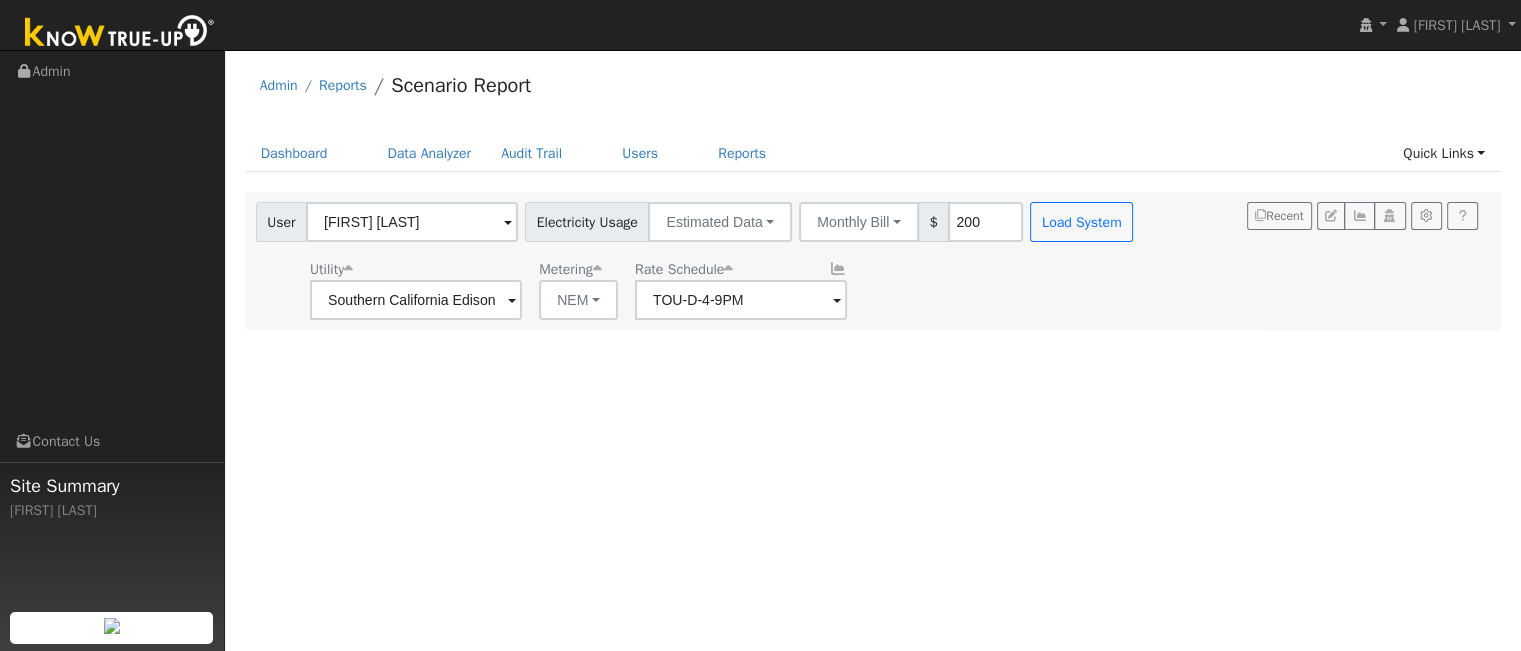 scroll, scrollTop: 0, scrollLeft: 0, axis: both 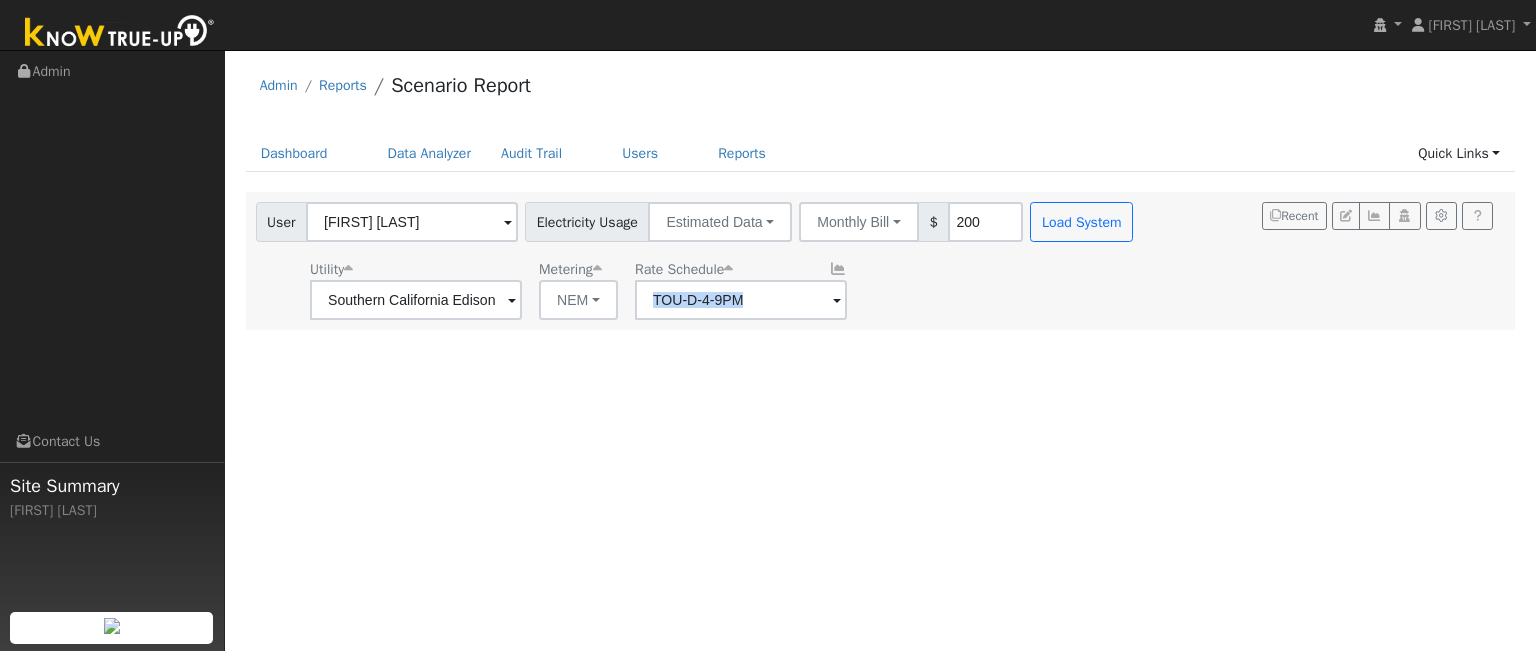 click on "User Profile First name Last name Email Email Notifications No Emails No Emails Weekly Emails Monthly Emails Cancel Save
Terms Of Service
Close
Login as User
Select a User
Admin
Reports
Scenario Report" at bounding box center (880, 350) 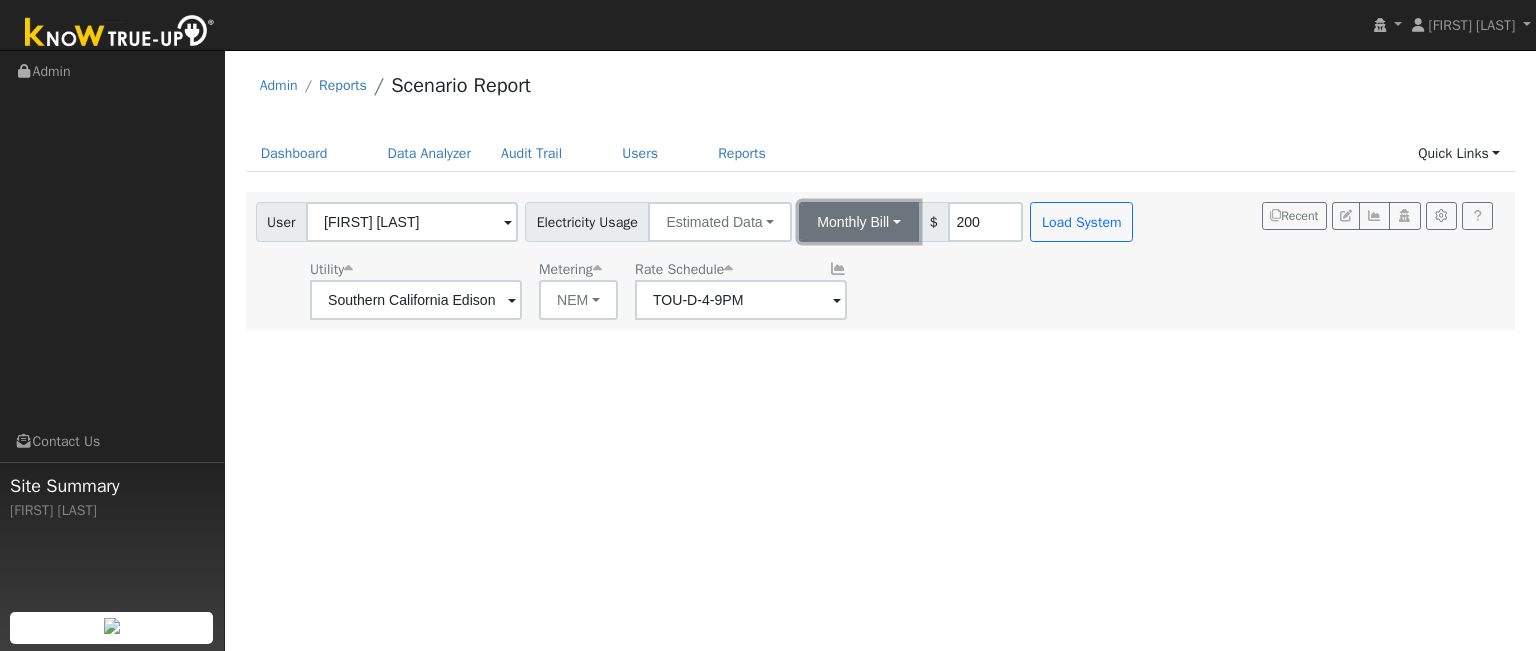 click on "Monthly Bill" at bounding box center (859, 222) 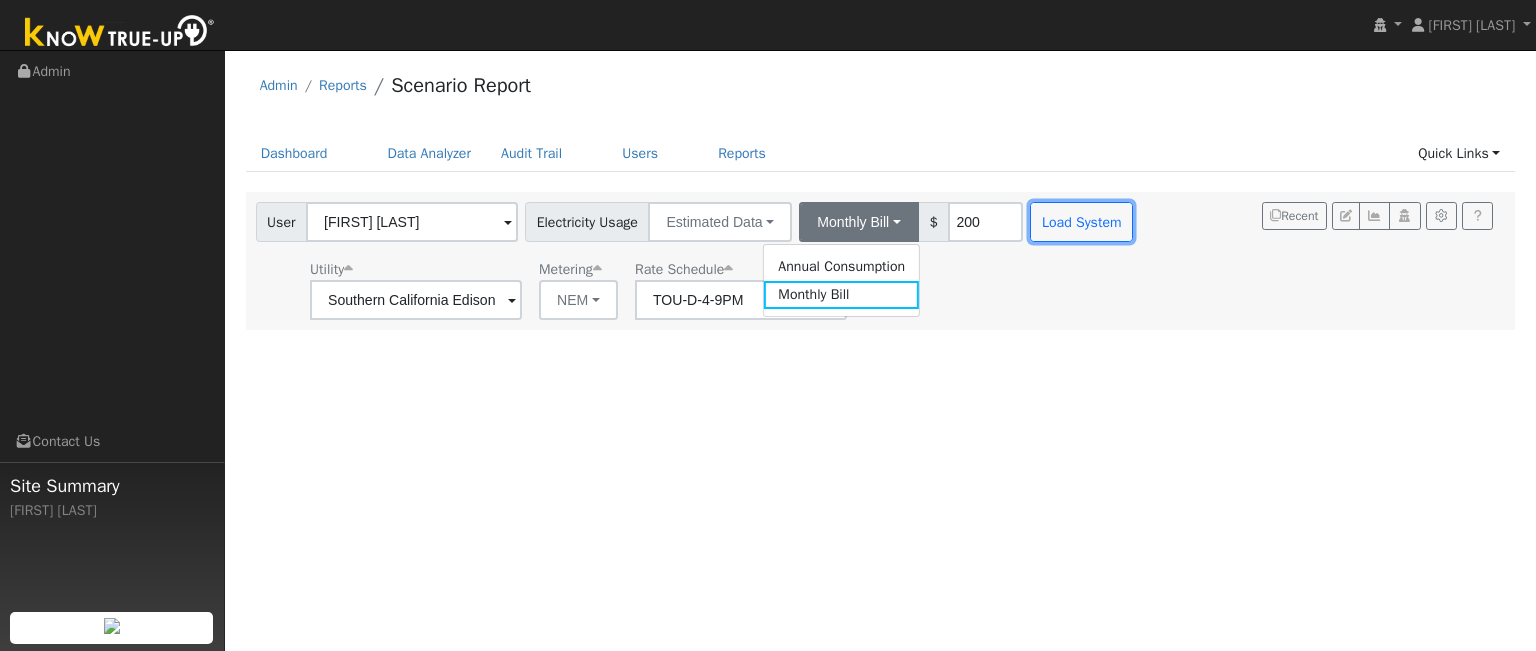 click on "Load System" at bounding box center (1081, 222) 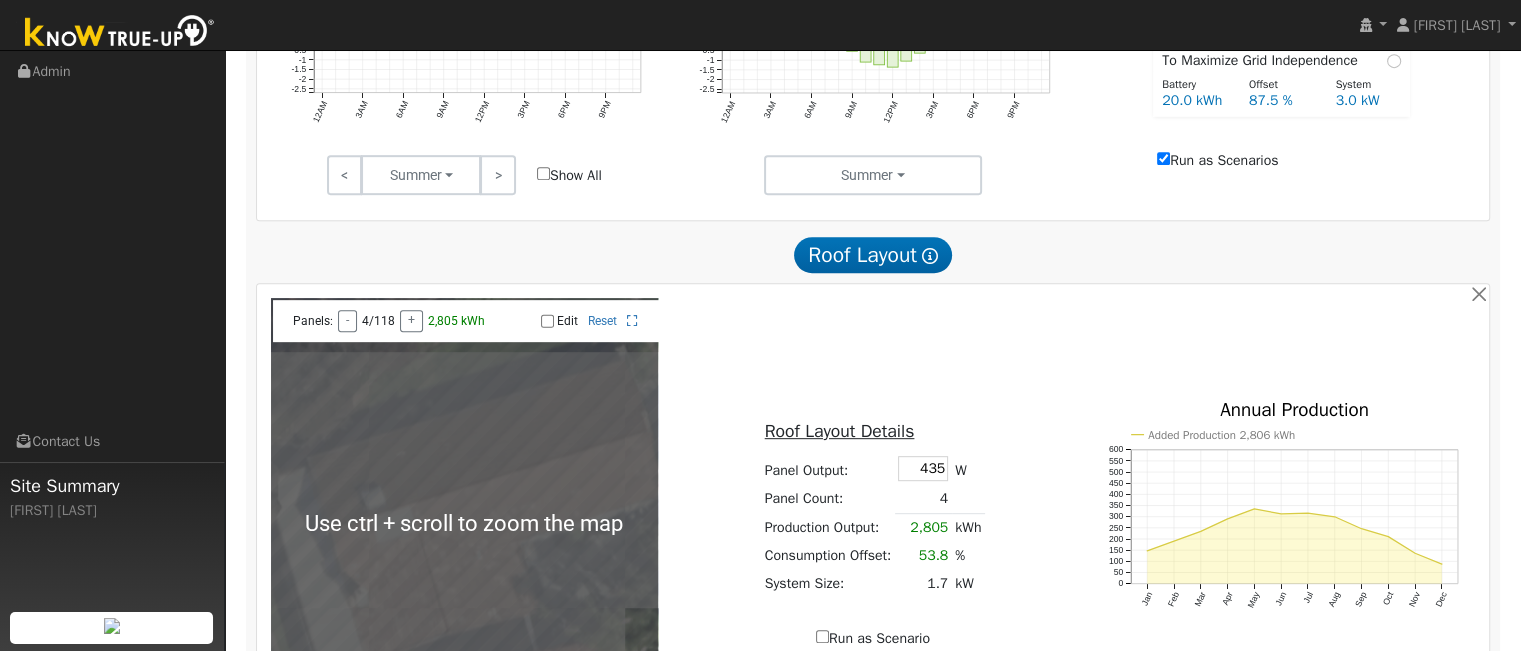 scroll, scrollTop: 900, scrollLeft: 0, axis: vertical 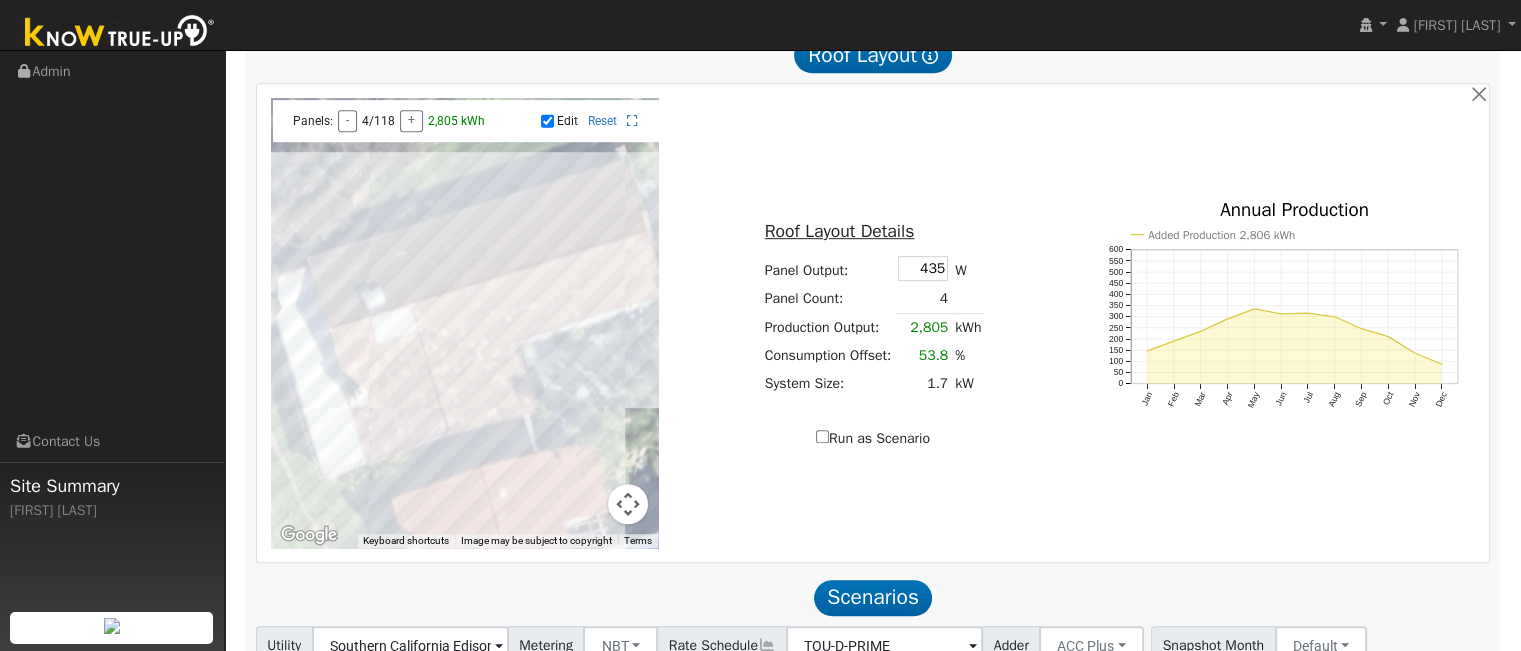 click at bounding box center (465, 323) 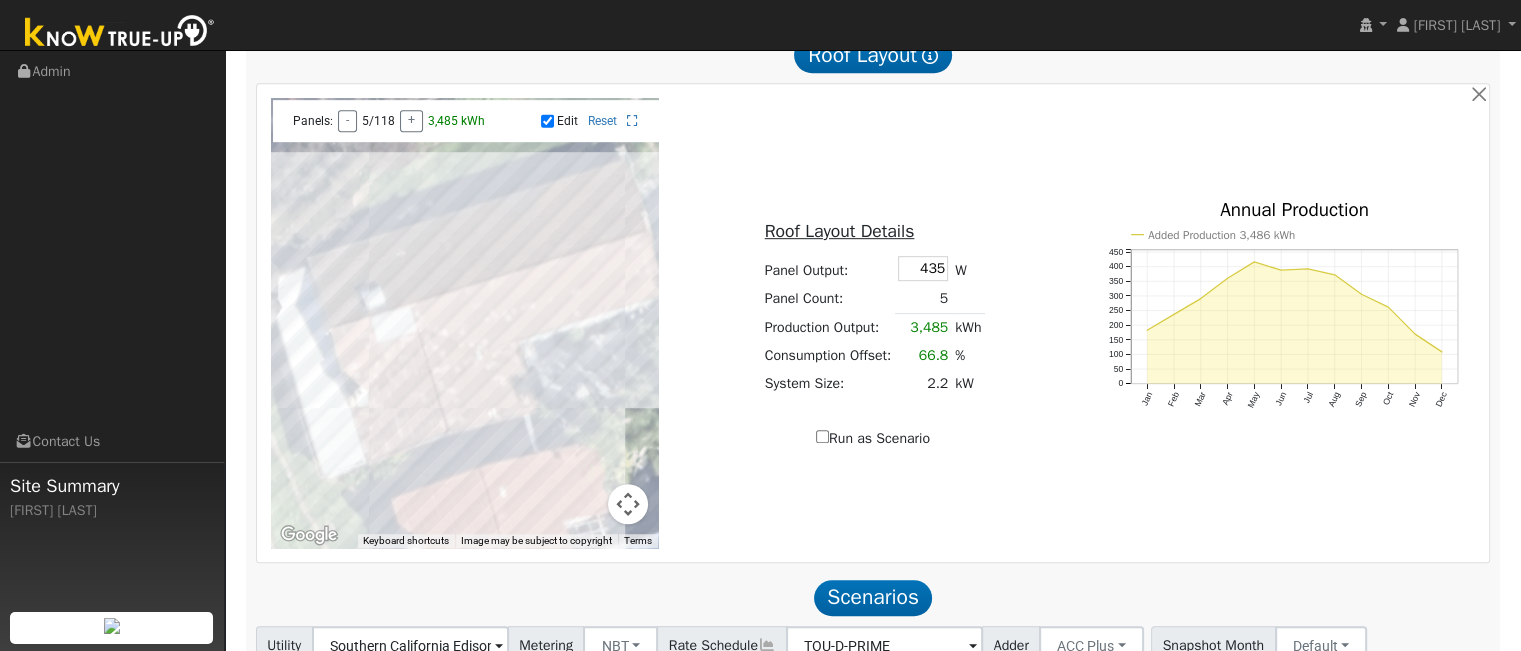 click at bounding box center [465, 323] 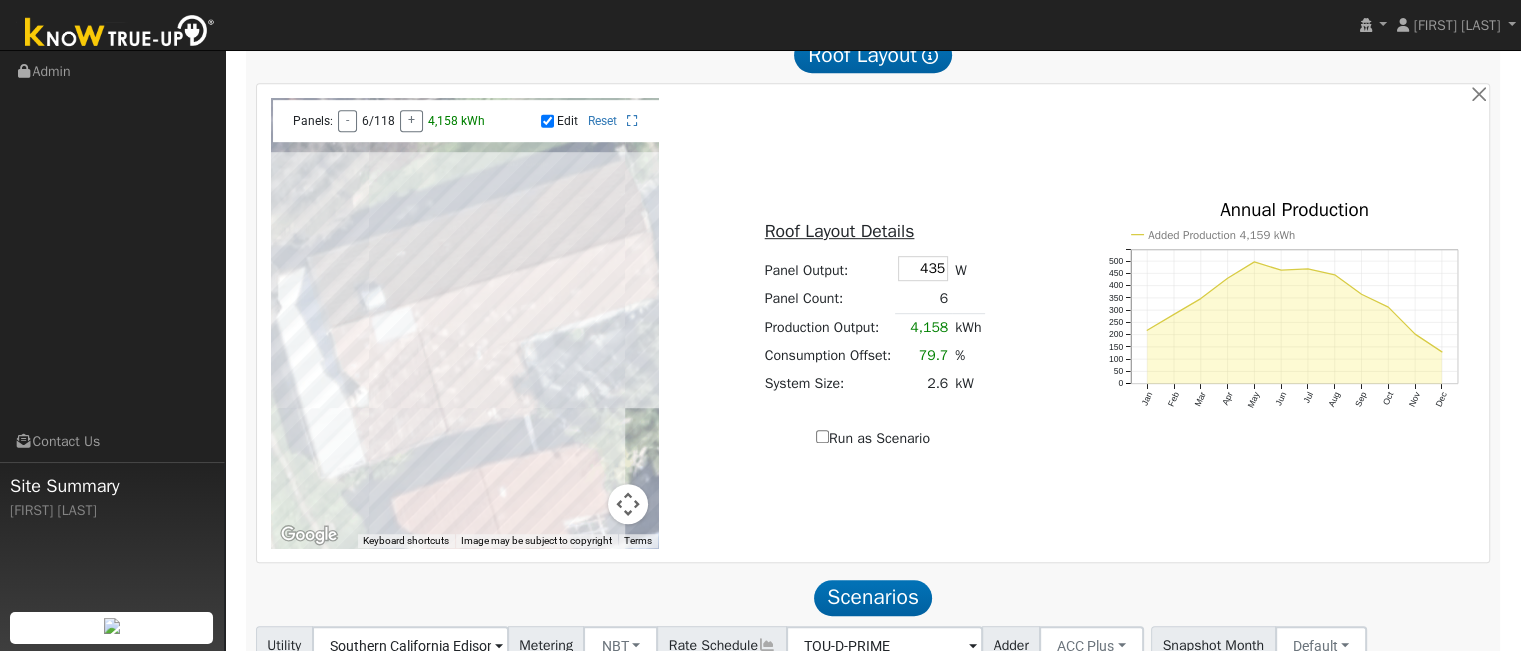 click at bounding box center [465, 323] 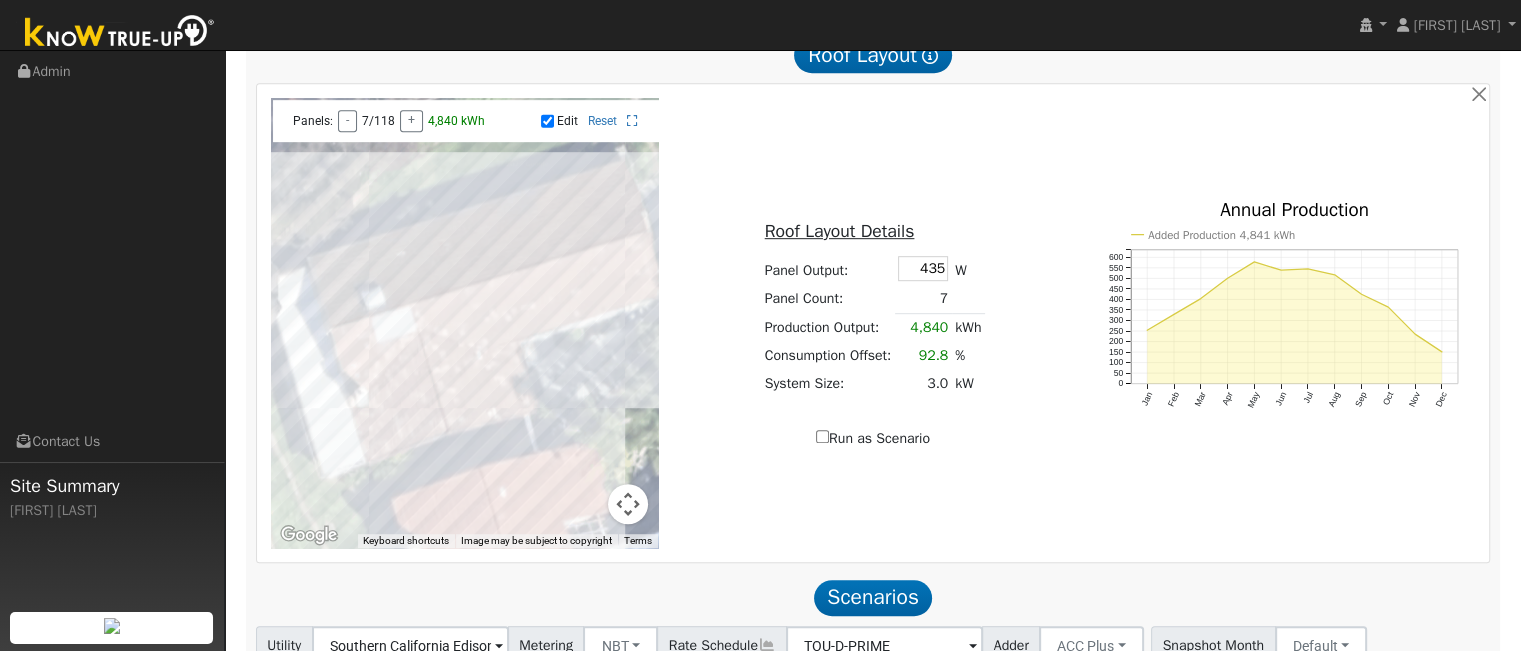 click at bounding box center [465, 323] 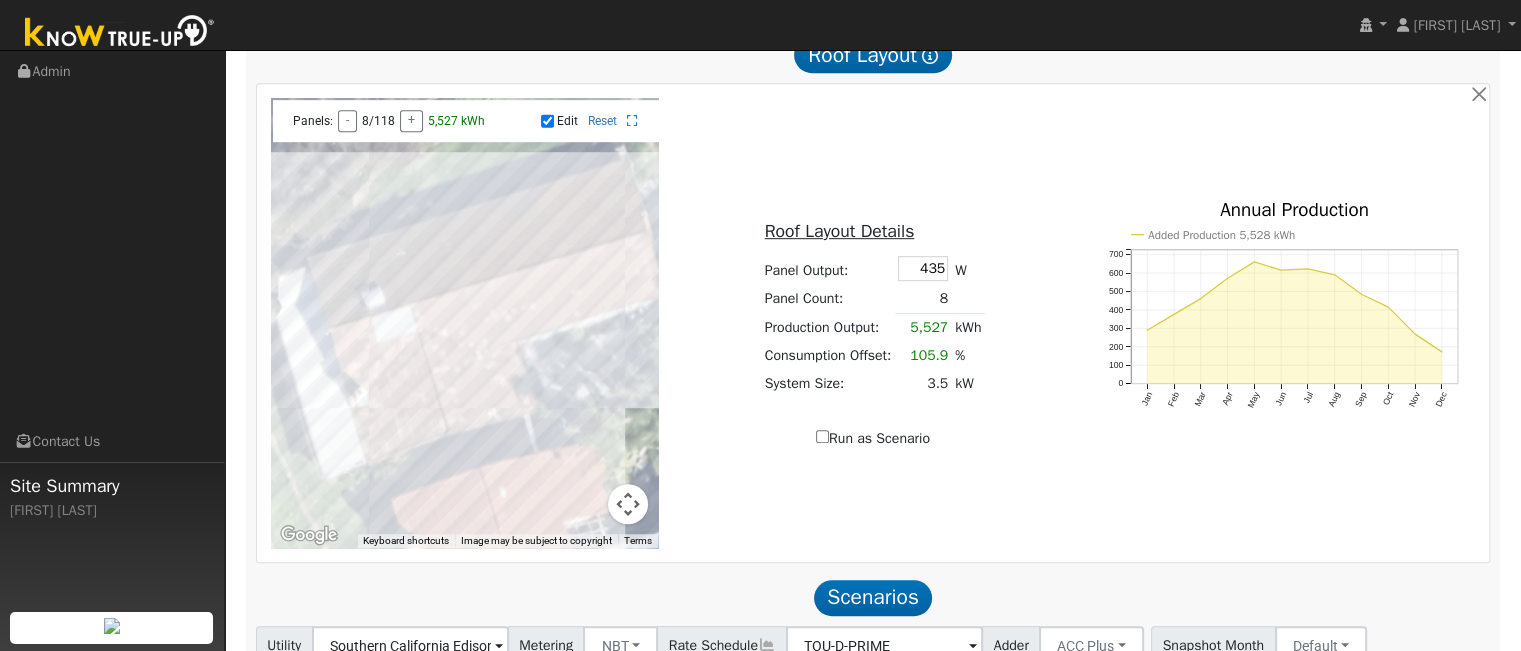 click at bounding box center [465, 323] 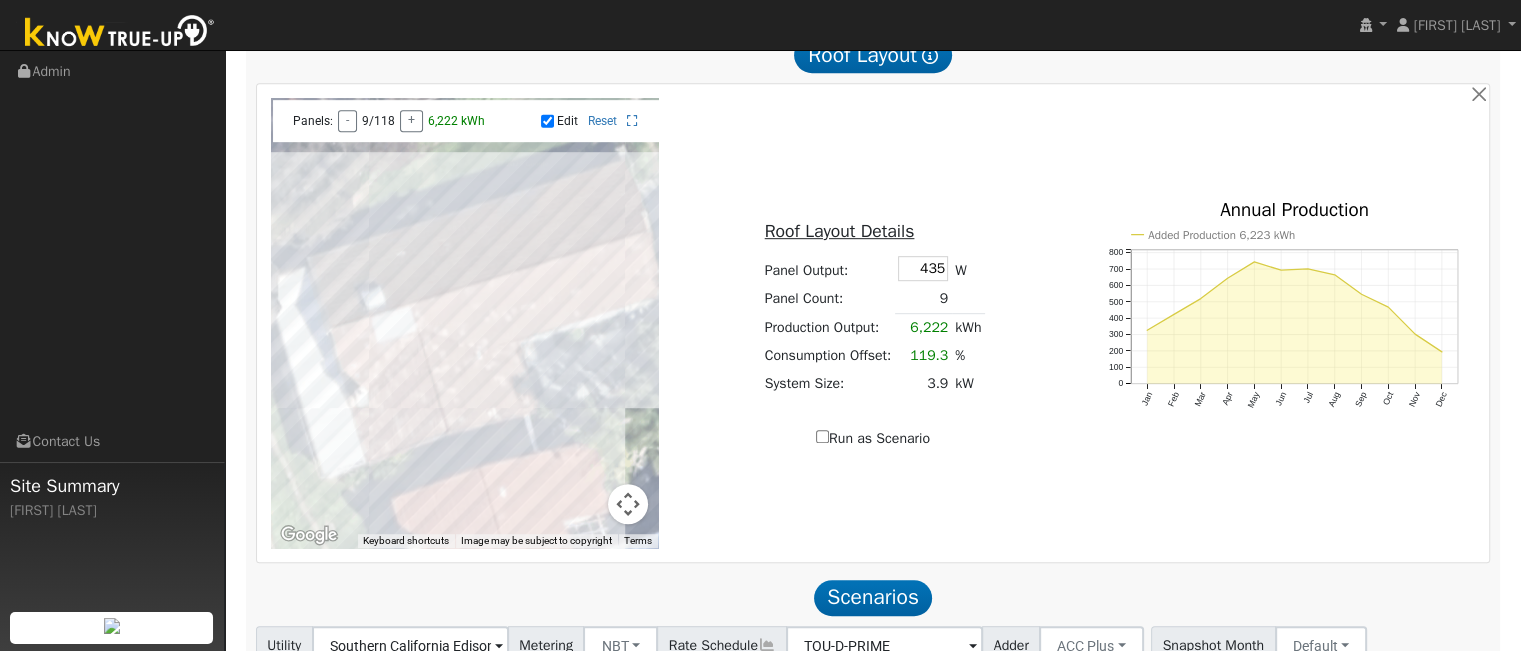 click at bounding box center [465, 323] 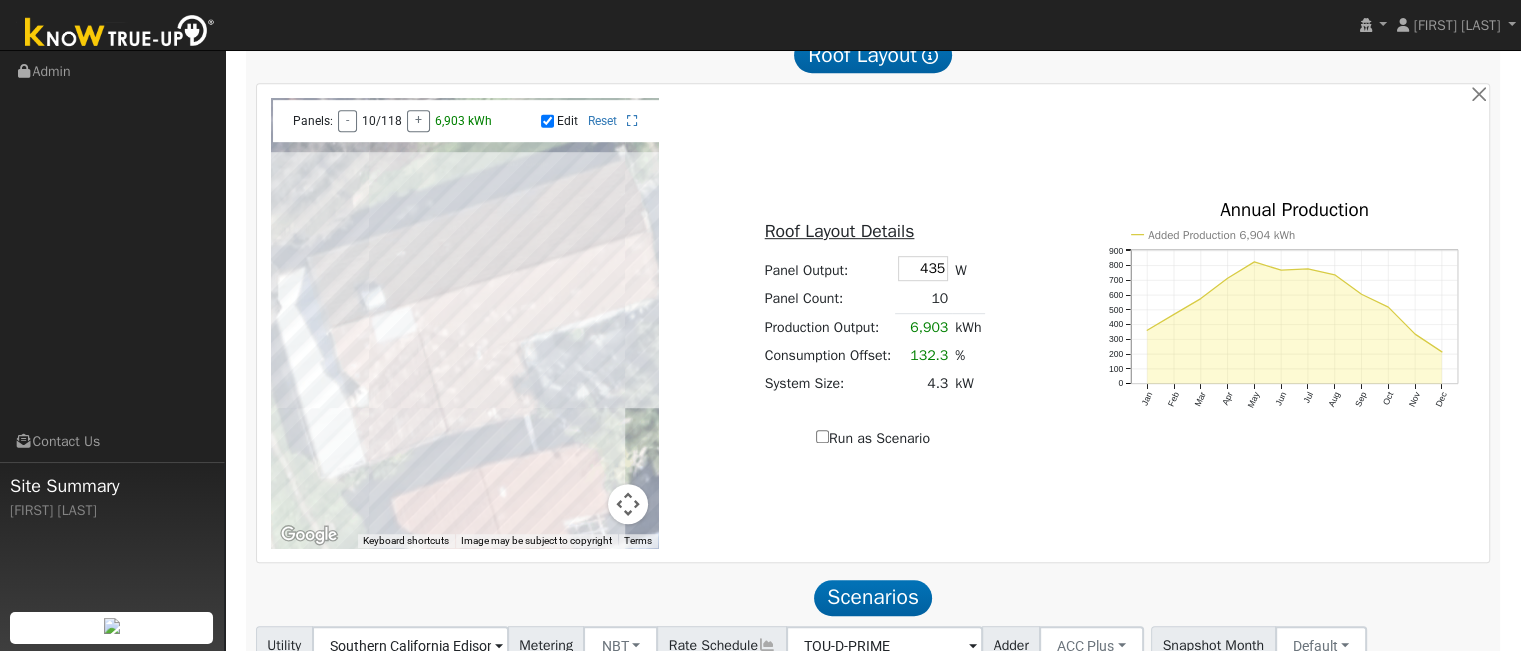 click on "Edit Reset" at bounding box center (566, 121) 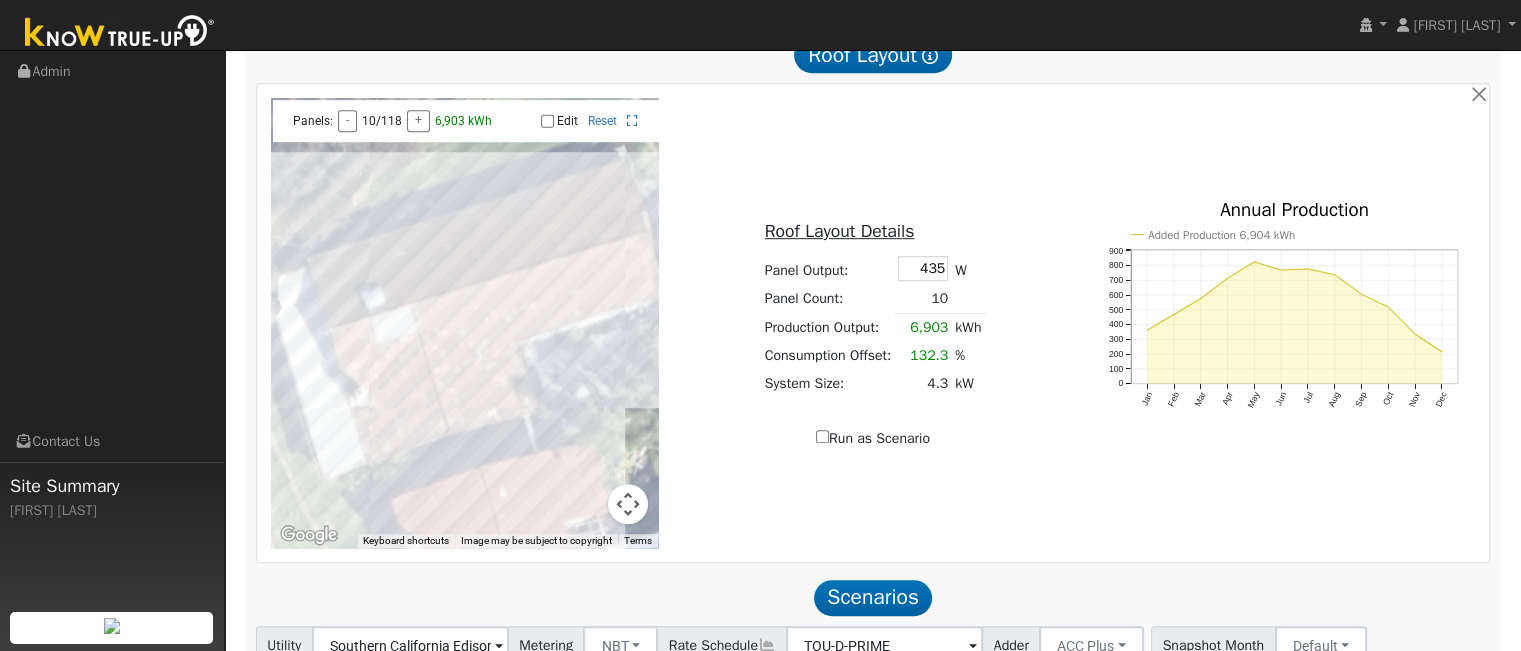 click on "Run as Scenario" at bounding box center (822, 436) 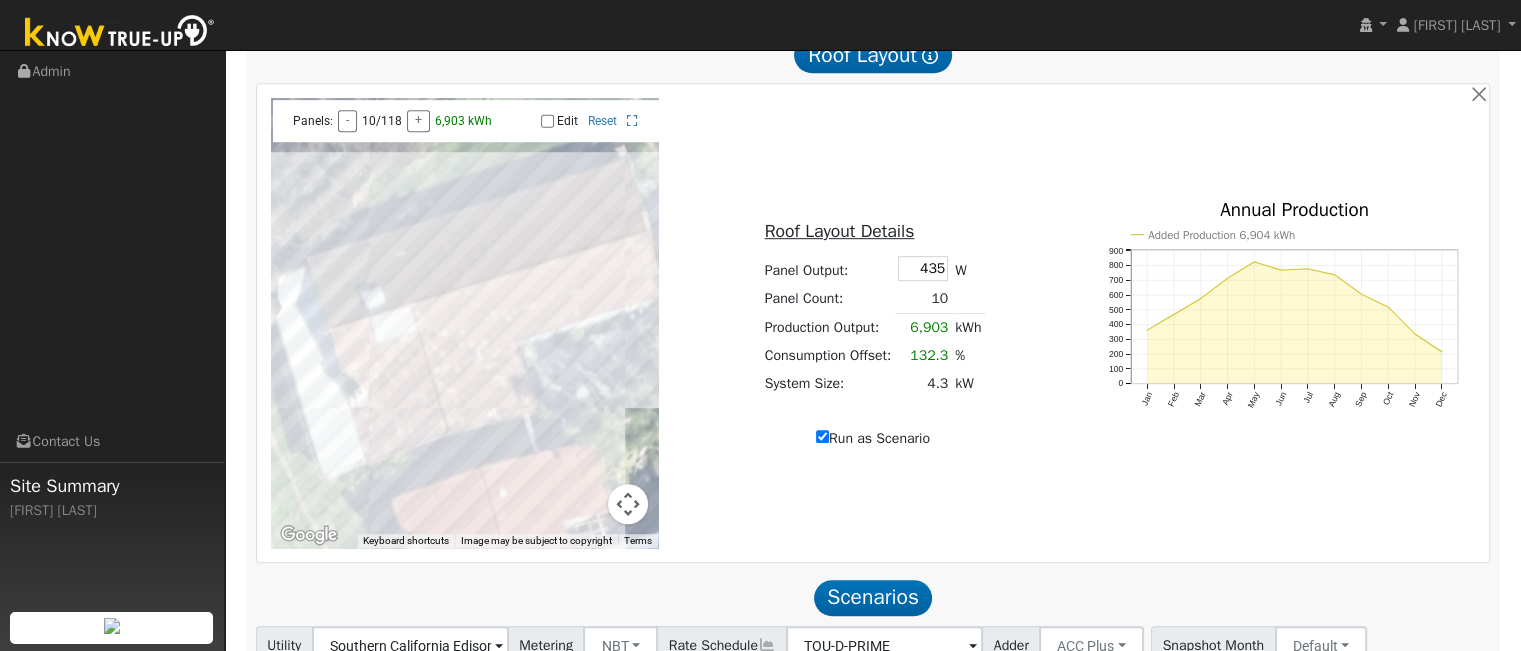 type on "6903" 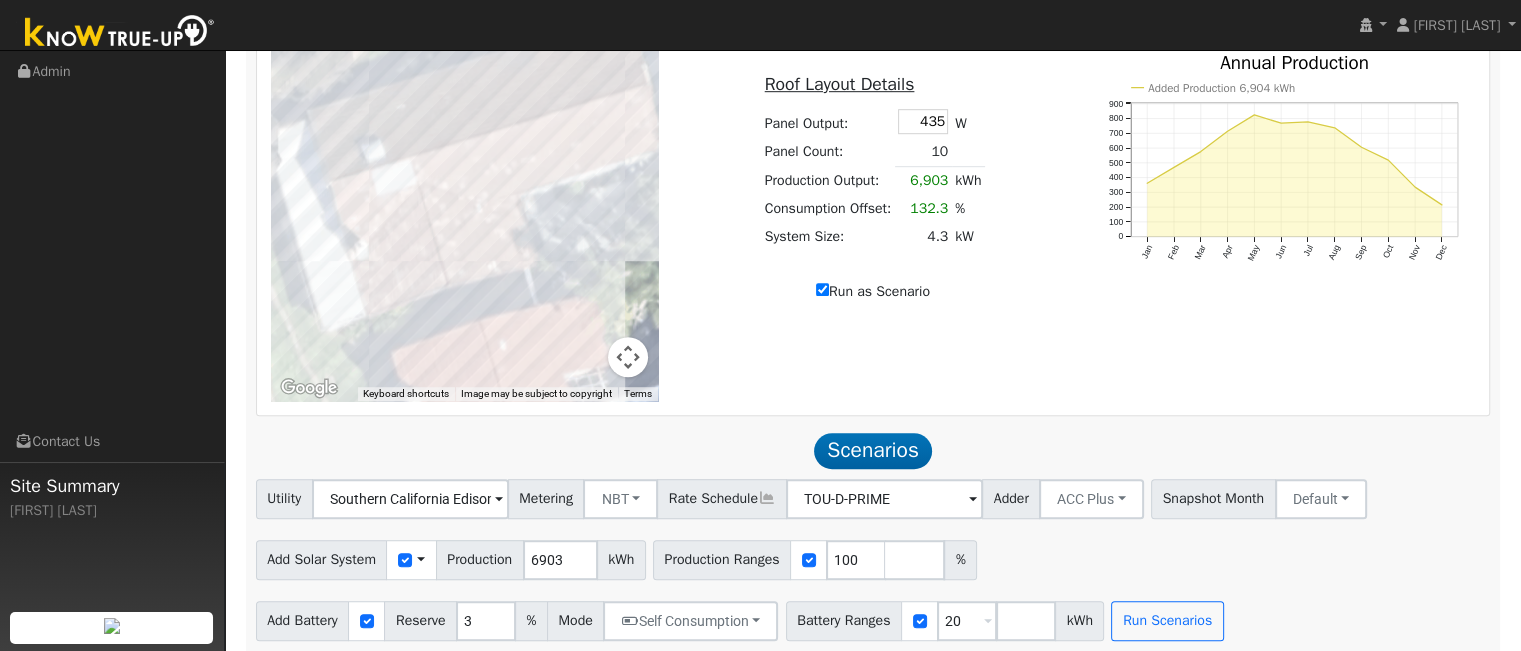 scroll, scrollTop: 1262, scrollLeft: 0, axis: vertical 